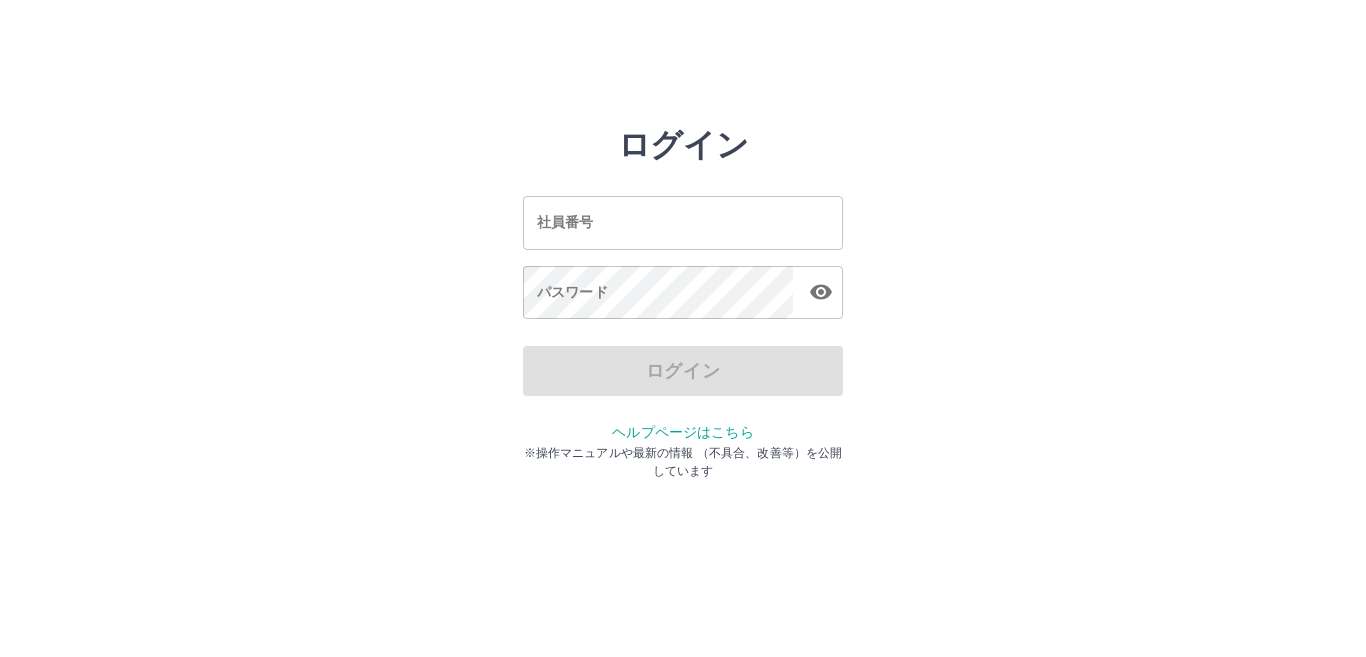 scroll, scrollTop: 0, scrollLeft: 0, axis: both 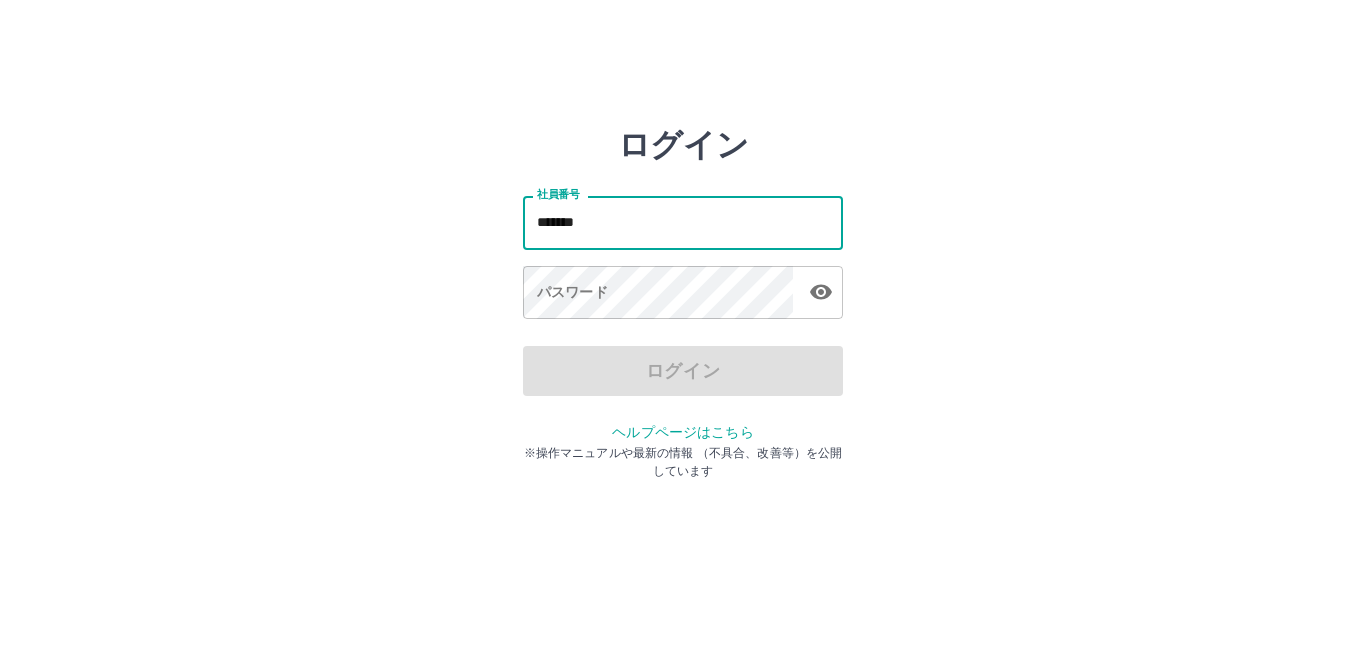 type on "*******" 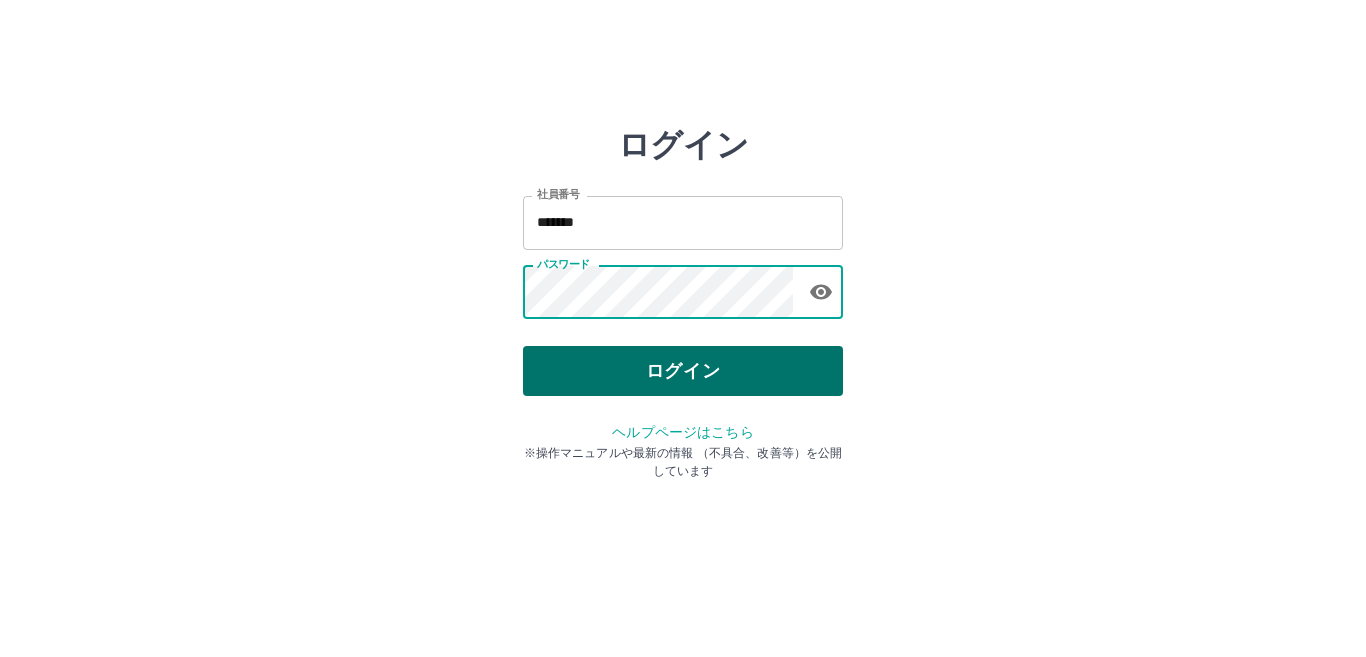 click on "ログイン" at bounding box center (683, 371) 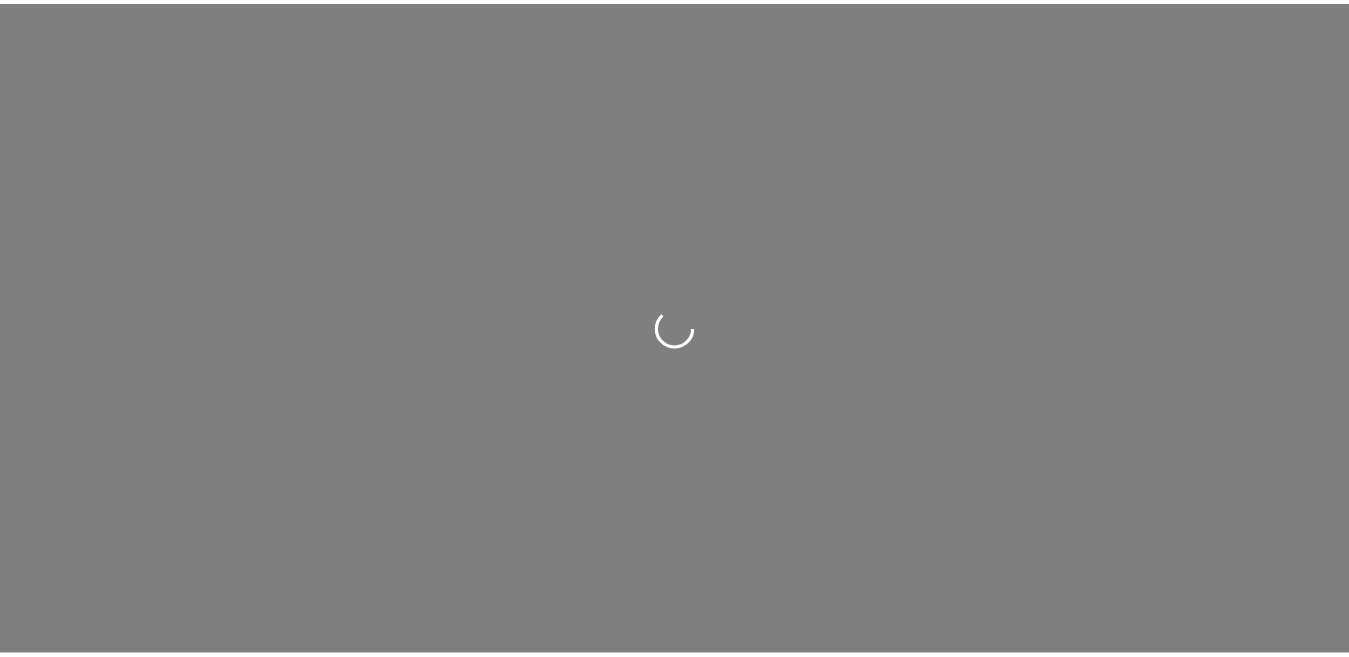 scroll, scrollTop: 0, scrollLeft: 0, axis: both 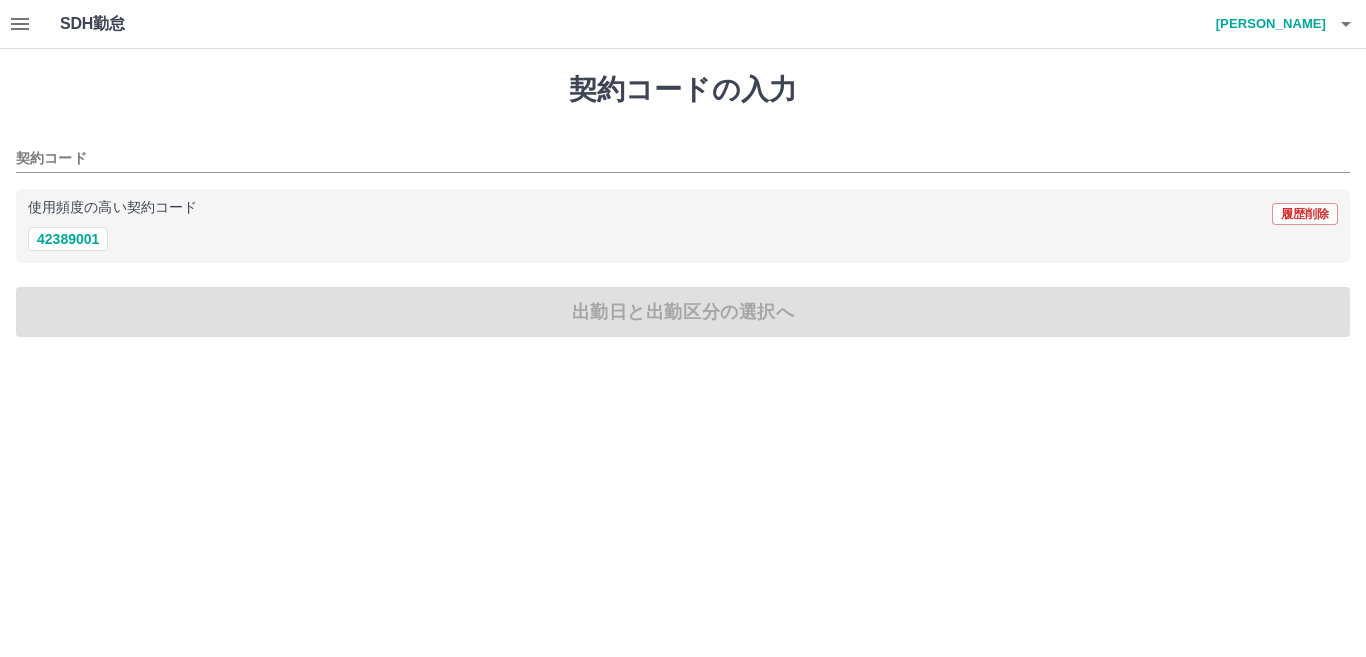 click 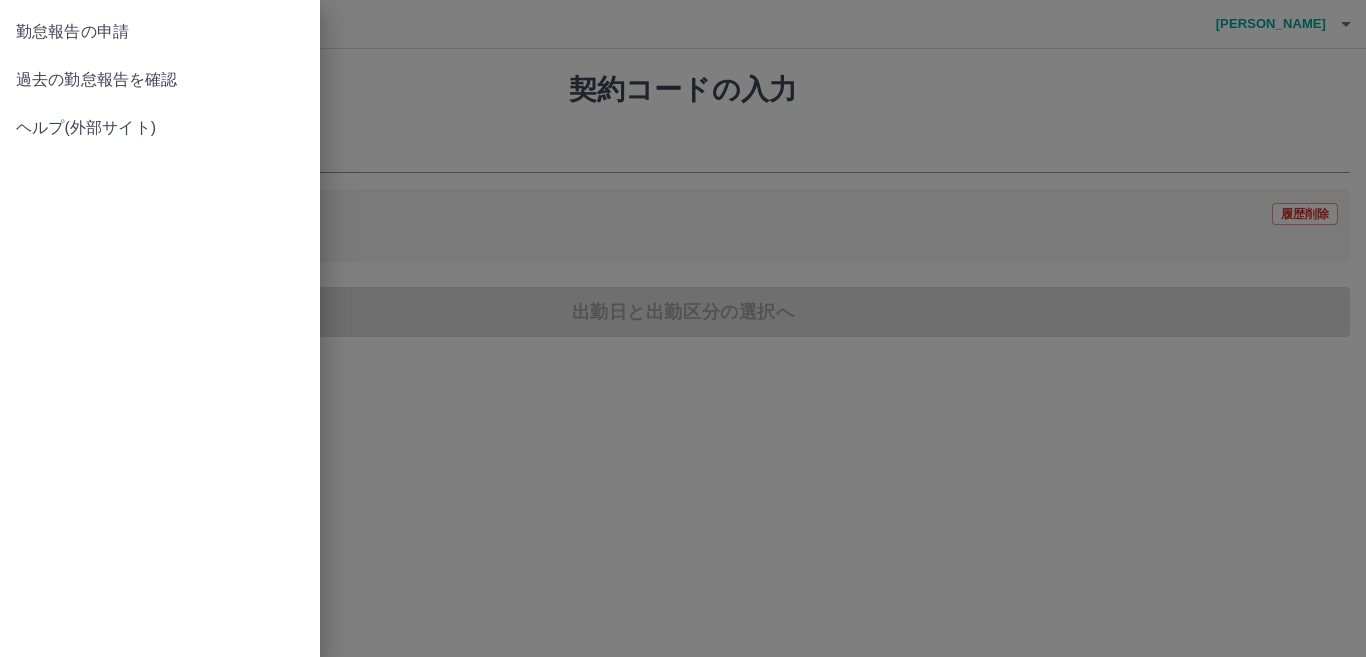 click on "過去の勤怠報告を確認" at bounding box center (160, 80) 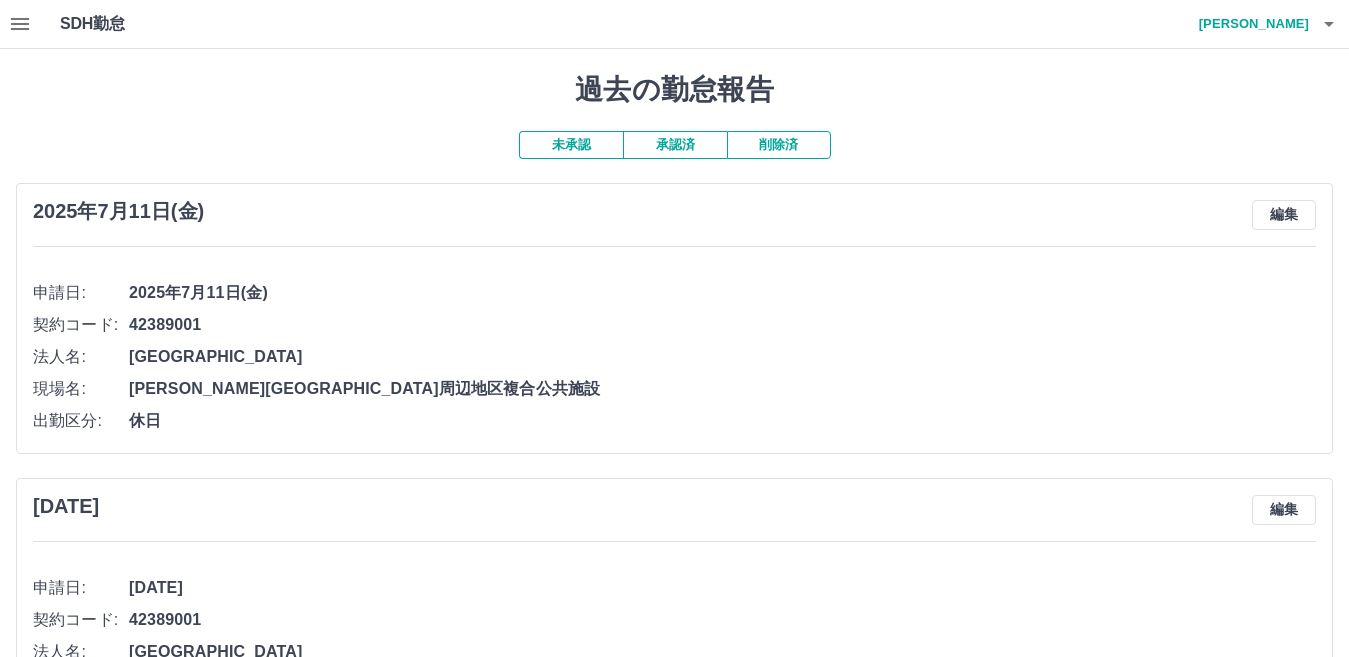 click at bounding box center [20, 24] 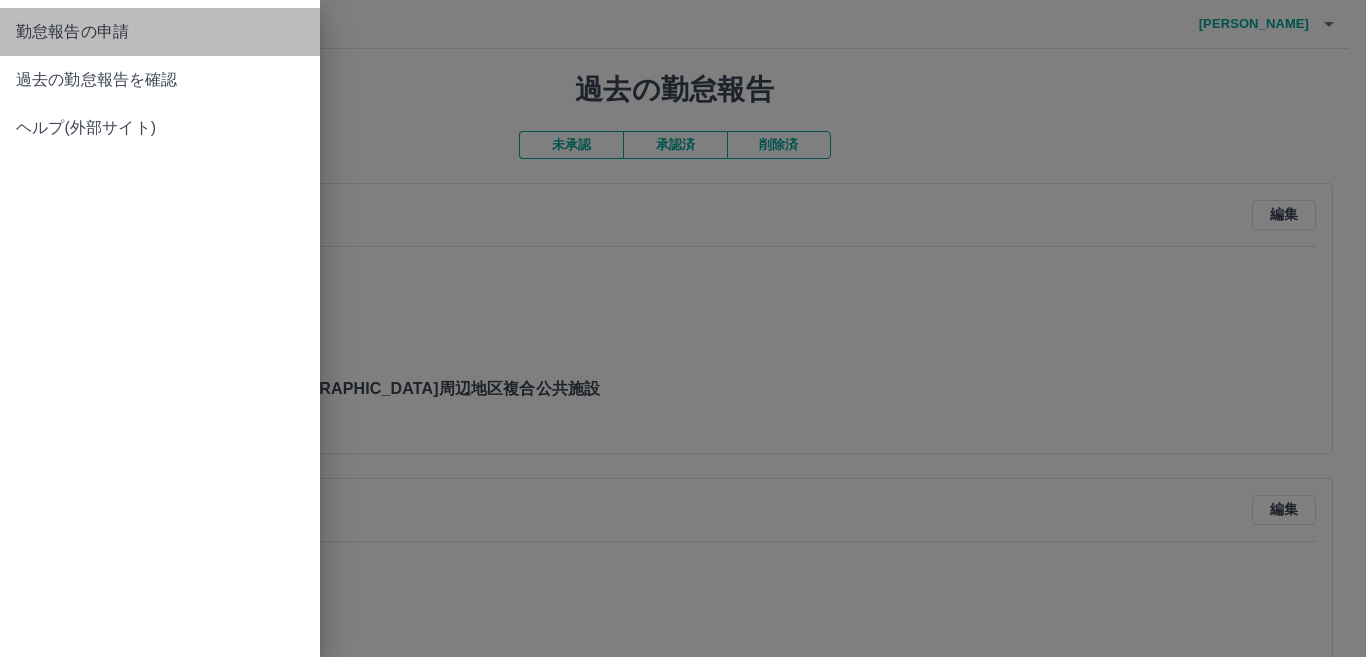 click on "勤怠報告の申請" at bounding box center [160, 32] 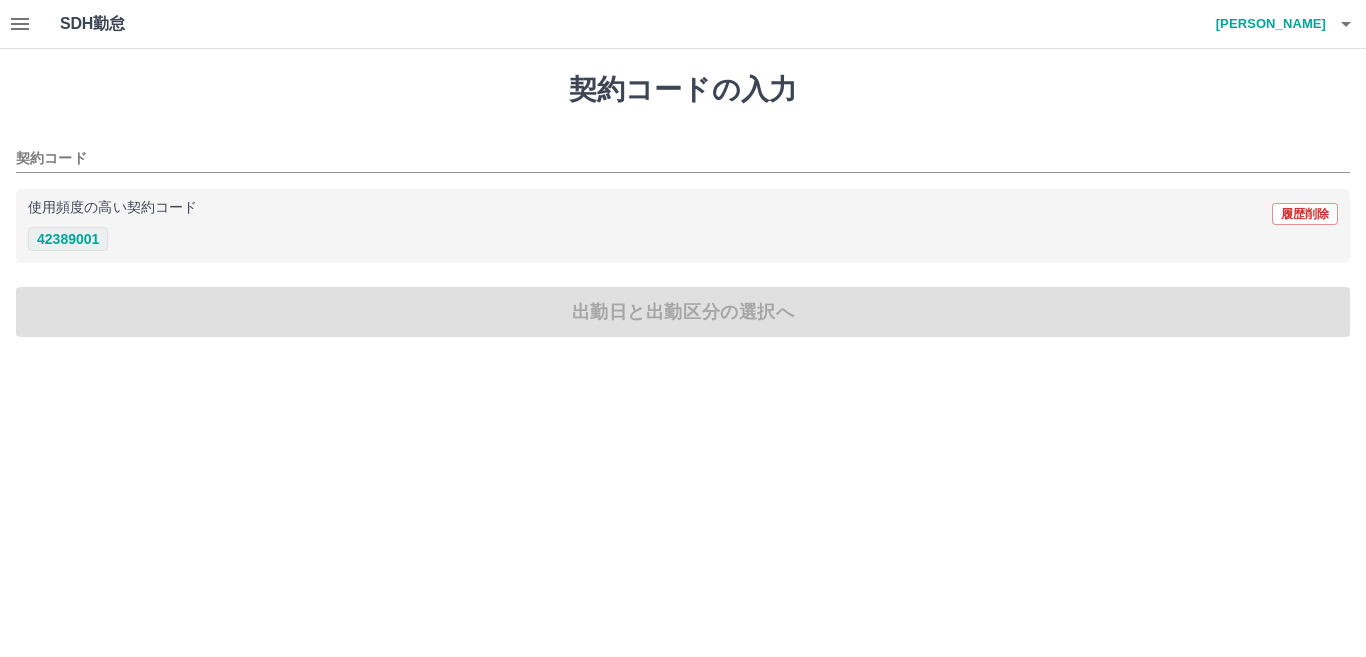 click on "42389001" at bounding box center (68, 239) 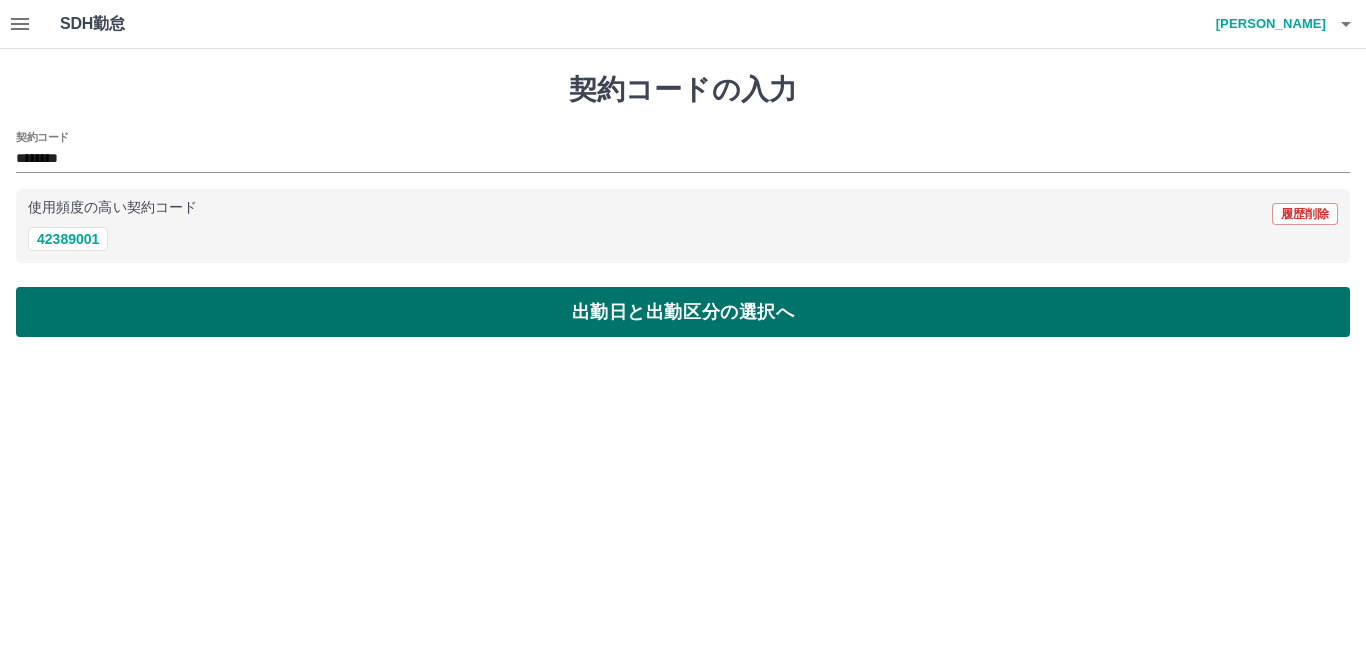 click on "出勤日と出勤区分の選択へ" at bounding box center (683, 312) 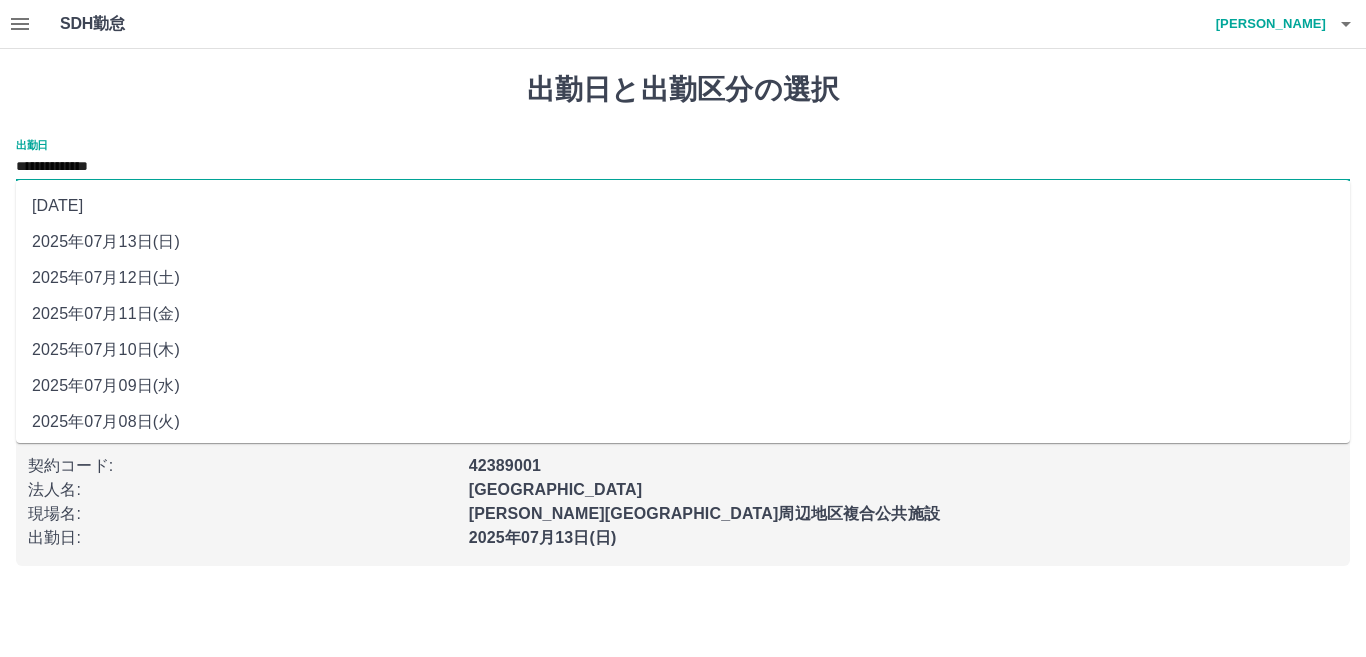 click on "**********" at bounding box center (683, 167) 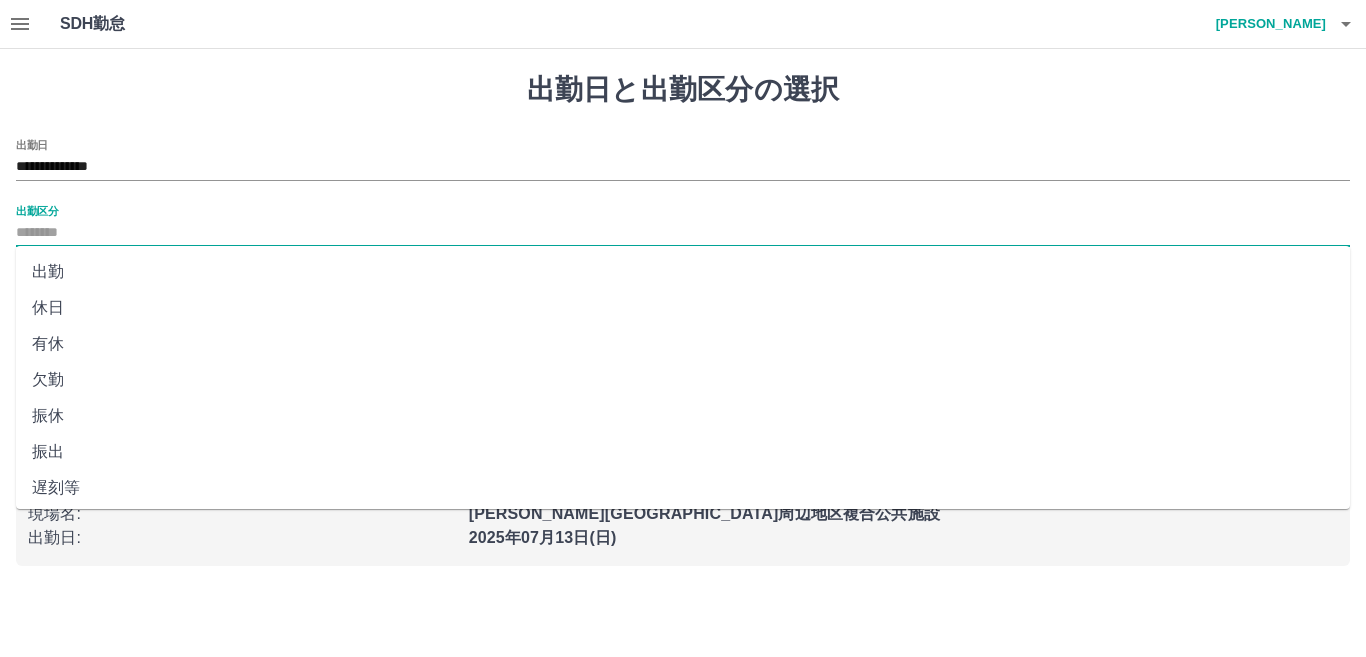 click on "出勤区分" at bounding box center [683, 233] 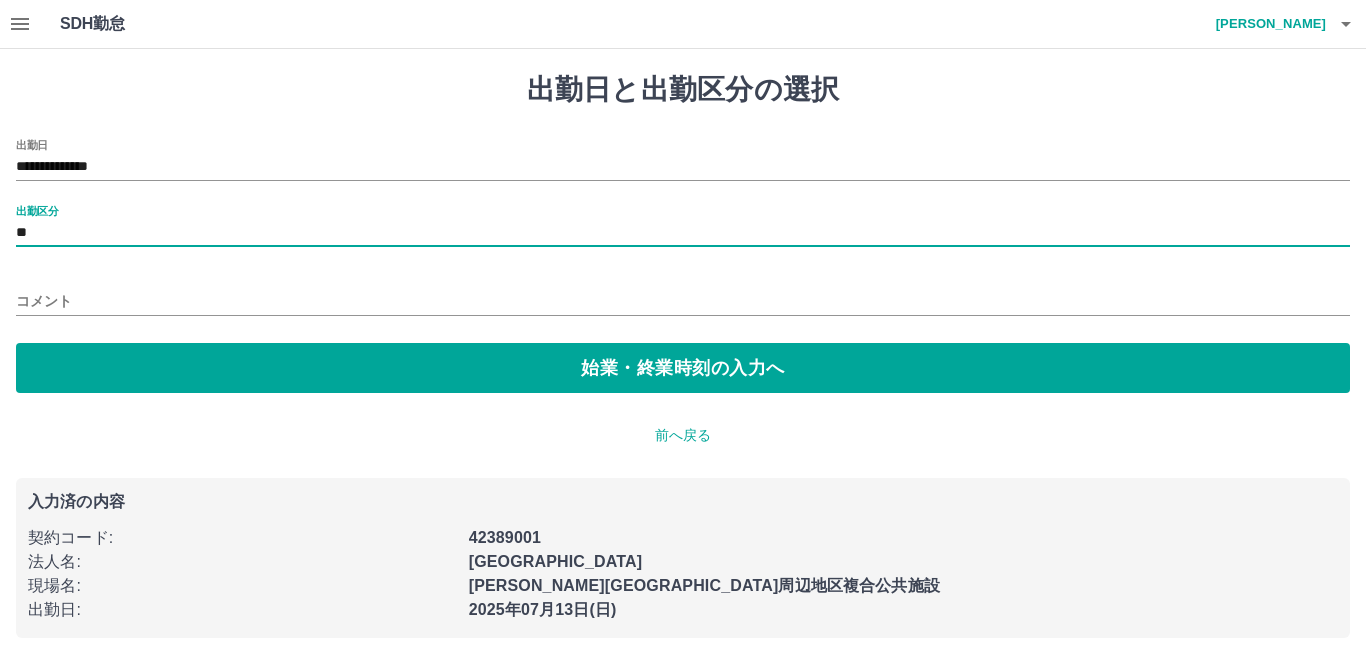 type on "**" 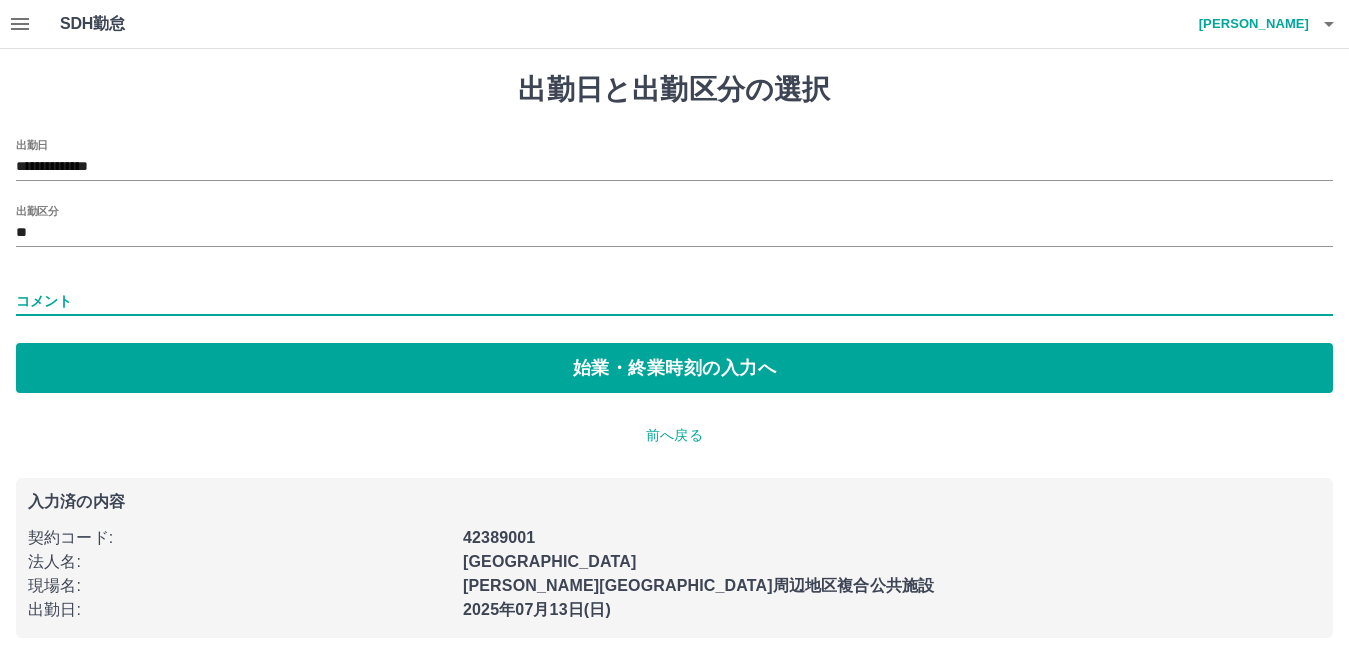 click on "コメント" at bounding box center (674, 301) 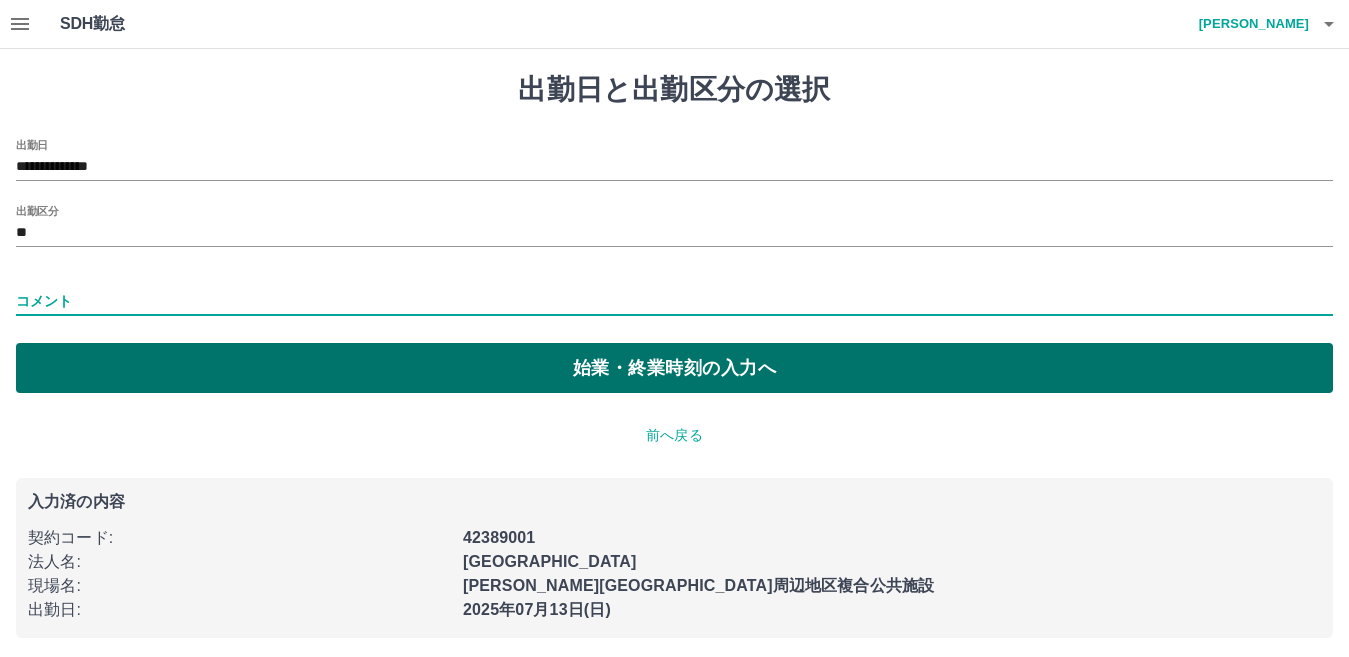 click on "始業・終業時刻の入力へ" at bounding box center (674, 368) 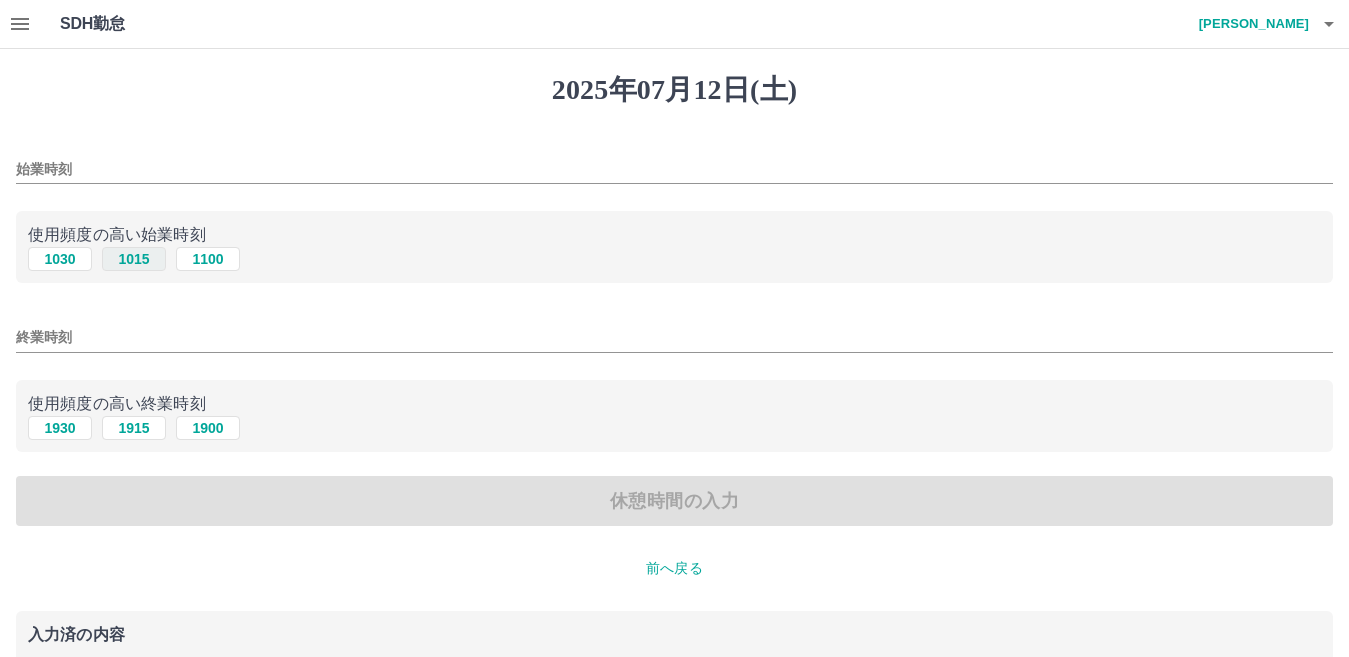 click on "1015" at bounding box center [134, 259] 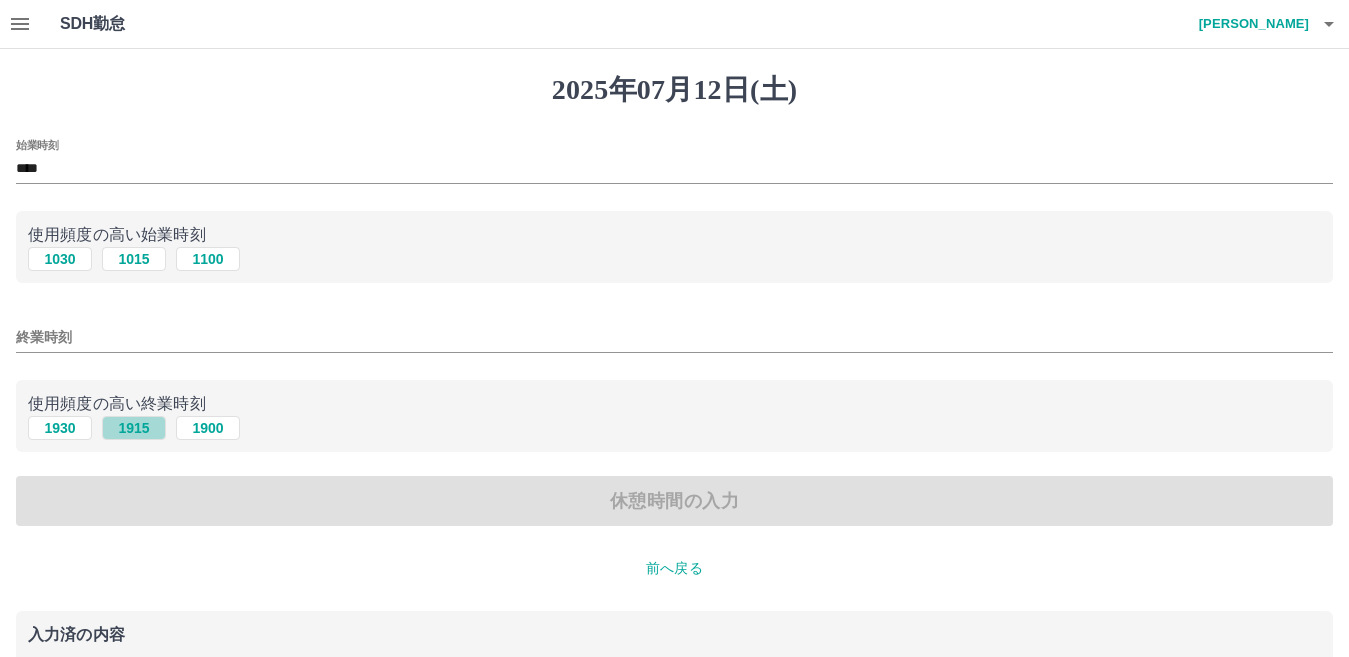 click on "1915" at bounding box center (134, 428) 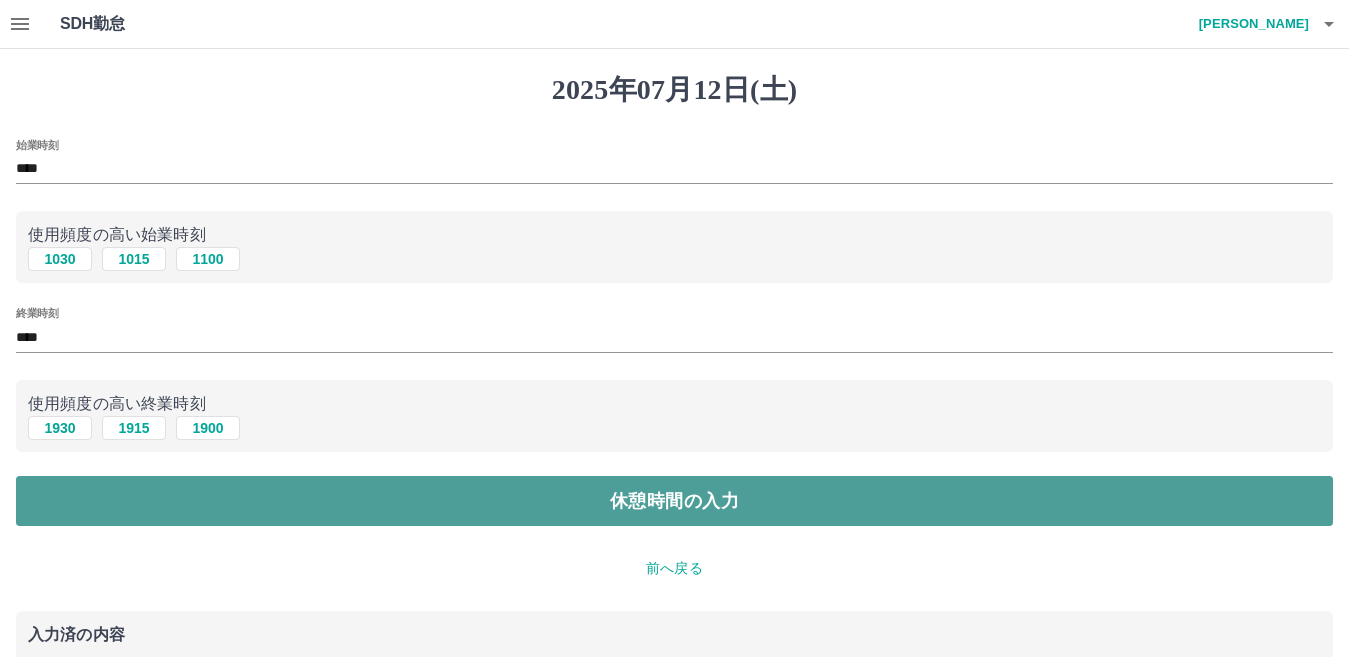 click on "休憩時間の入力" at bounding box center [674, 501] 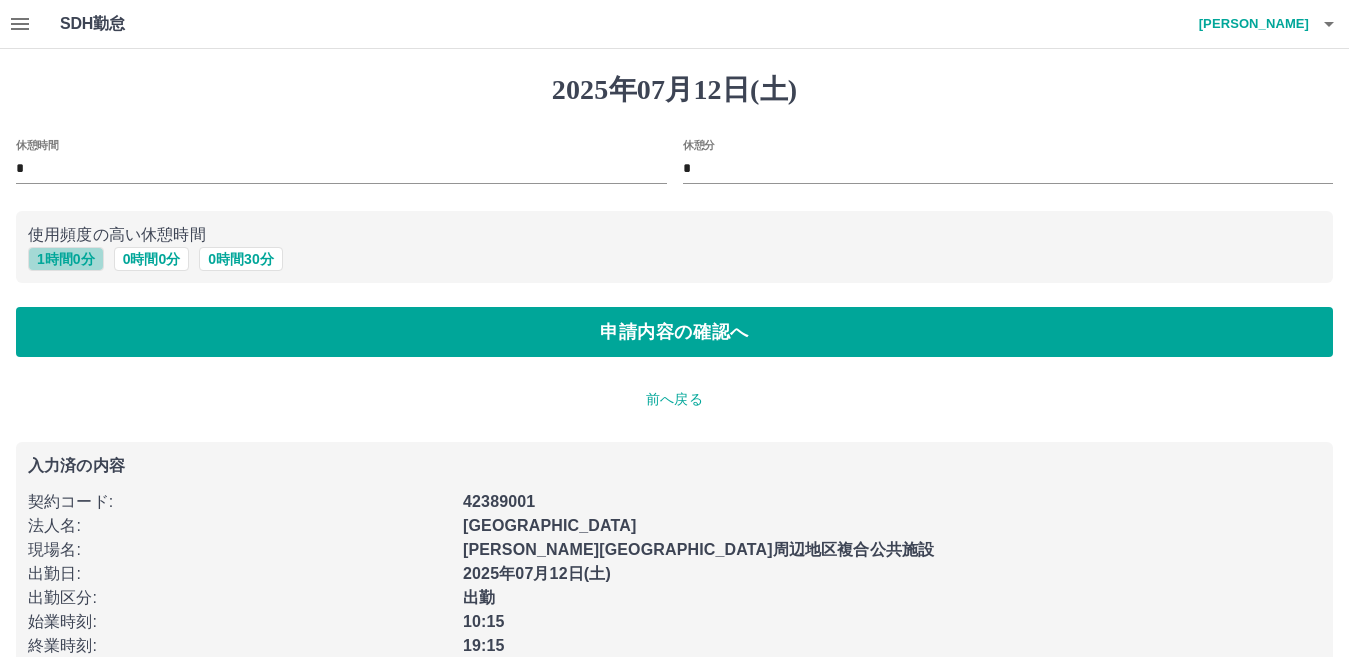 click on "1 時間 0 分" at bounding box center [66, 259] 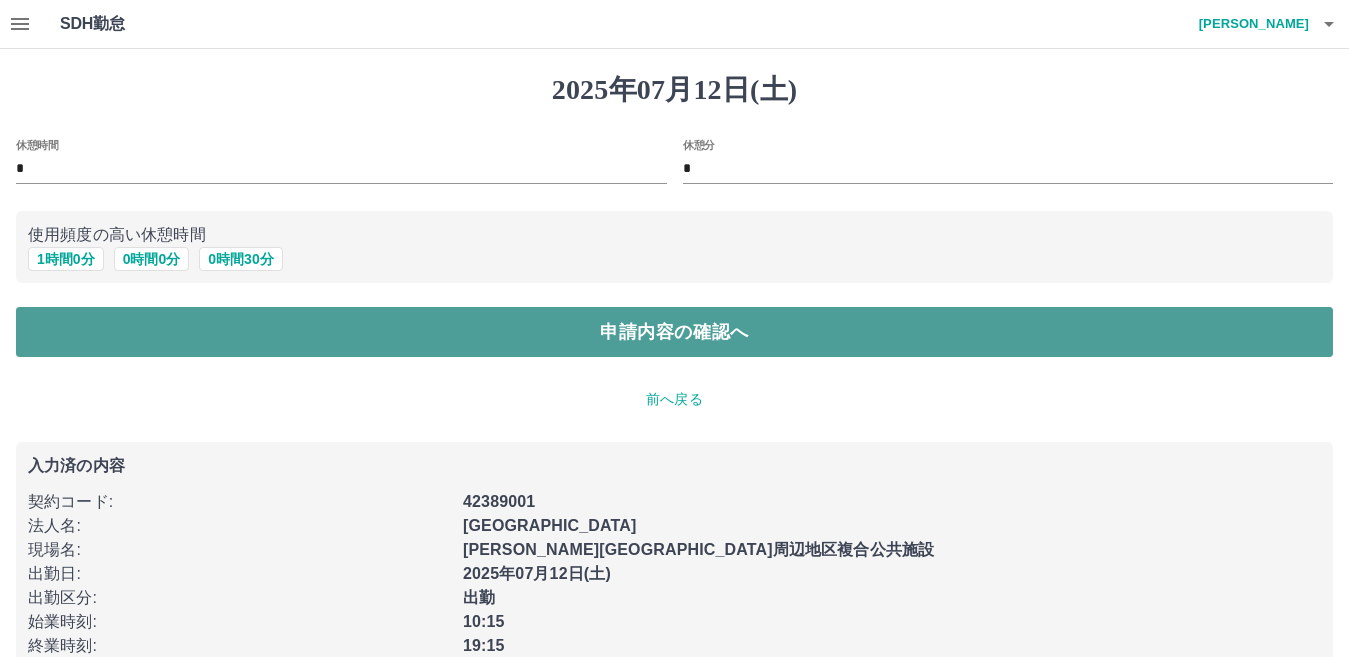 click on "申請内容の確認へ" at bounding box center (674, 332) 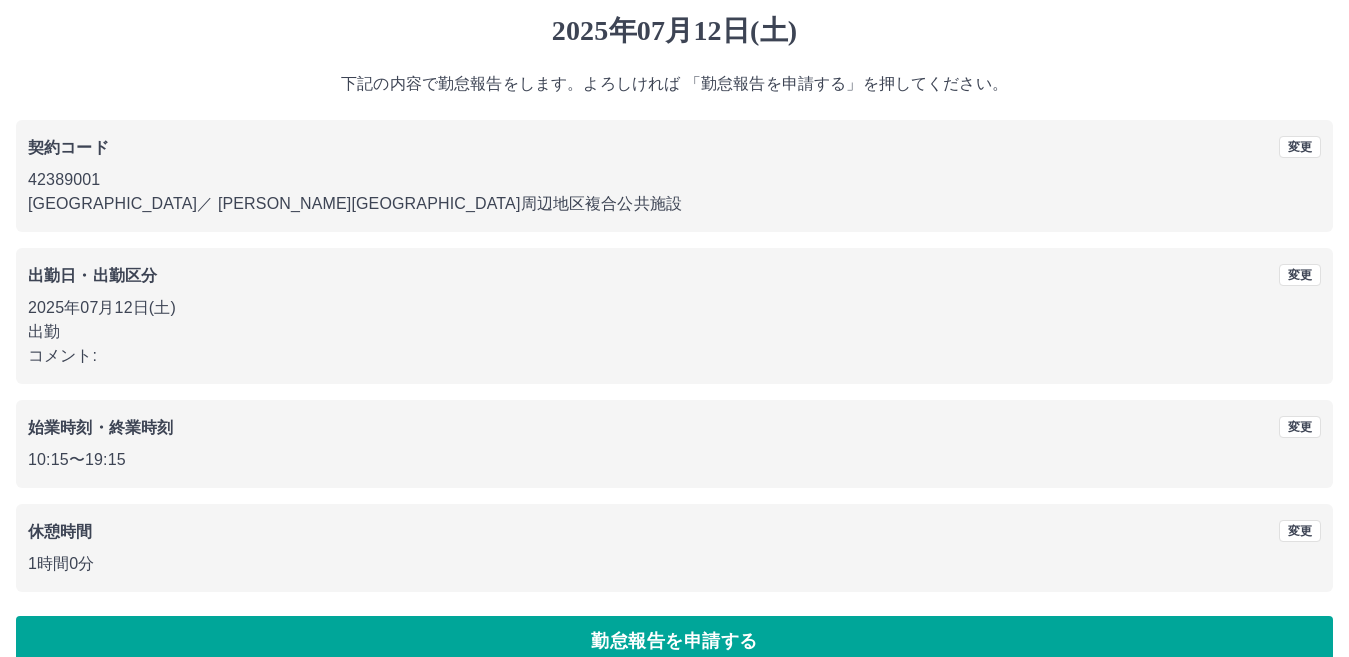 scroll, scrollTop: 91, scrollLeft: 0, axis: vertical 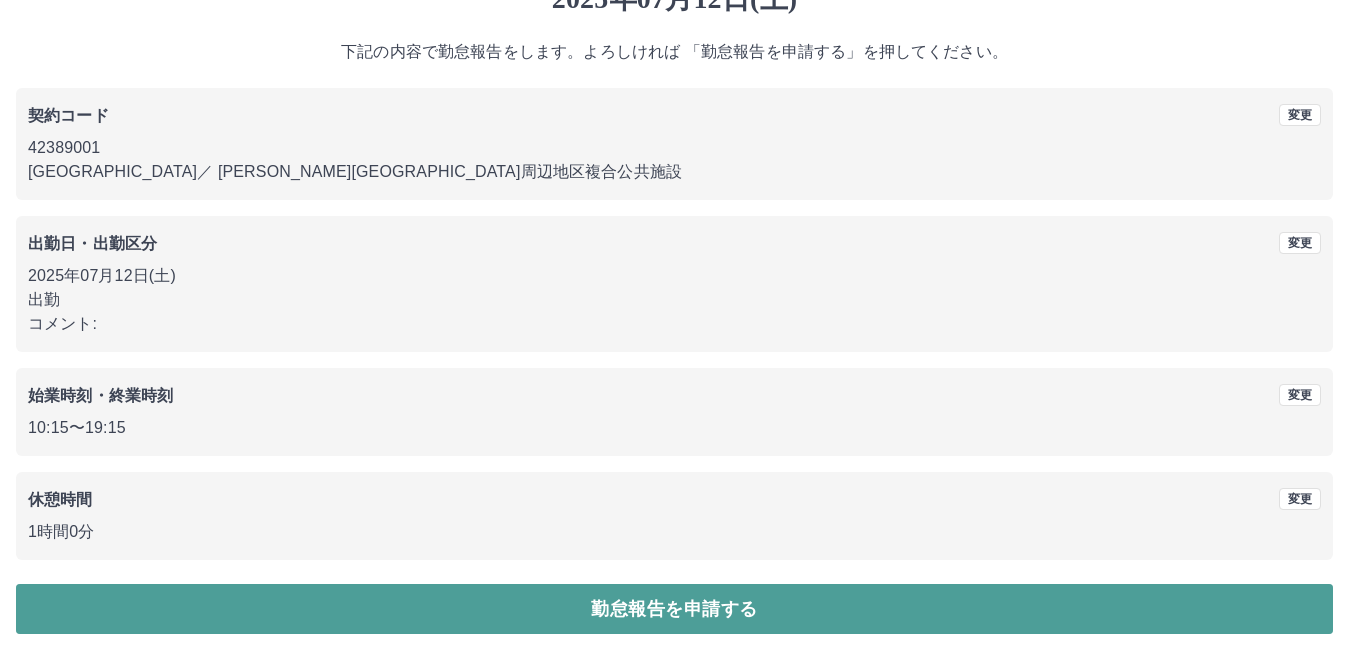 click on "勤怠報告を申請する" at bounding box center [674, 609] 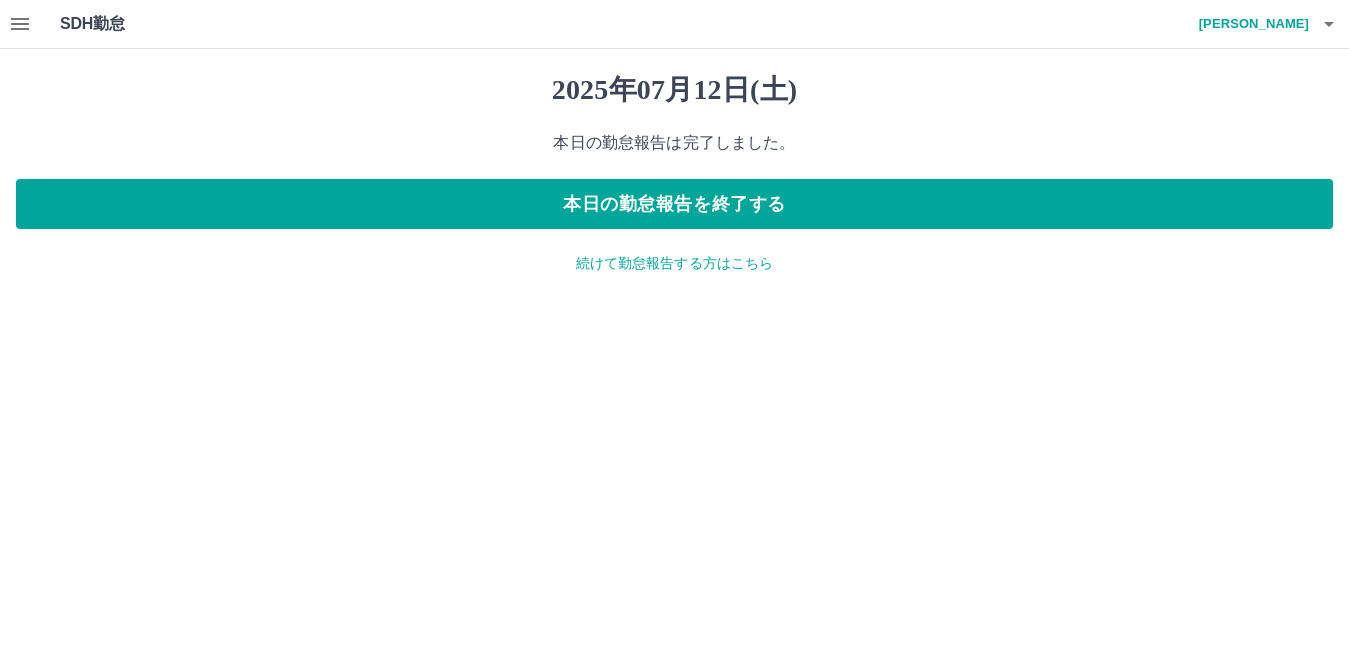 scroll, scrollTop: 0, scrollLeft: 0, axis: both 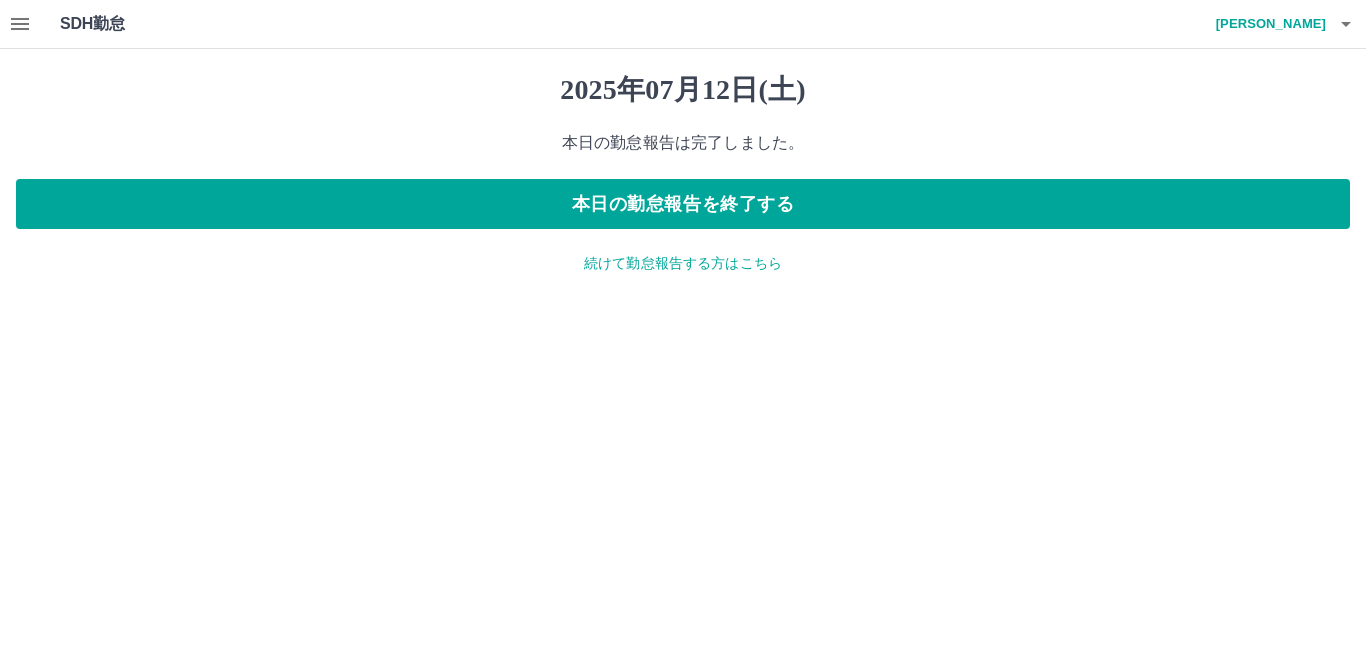 click on "続けて勤怠報告する方はこちら" at bounding box center [683, 263] 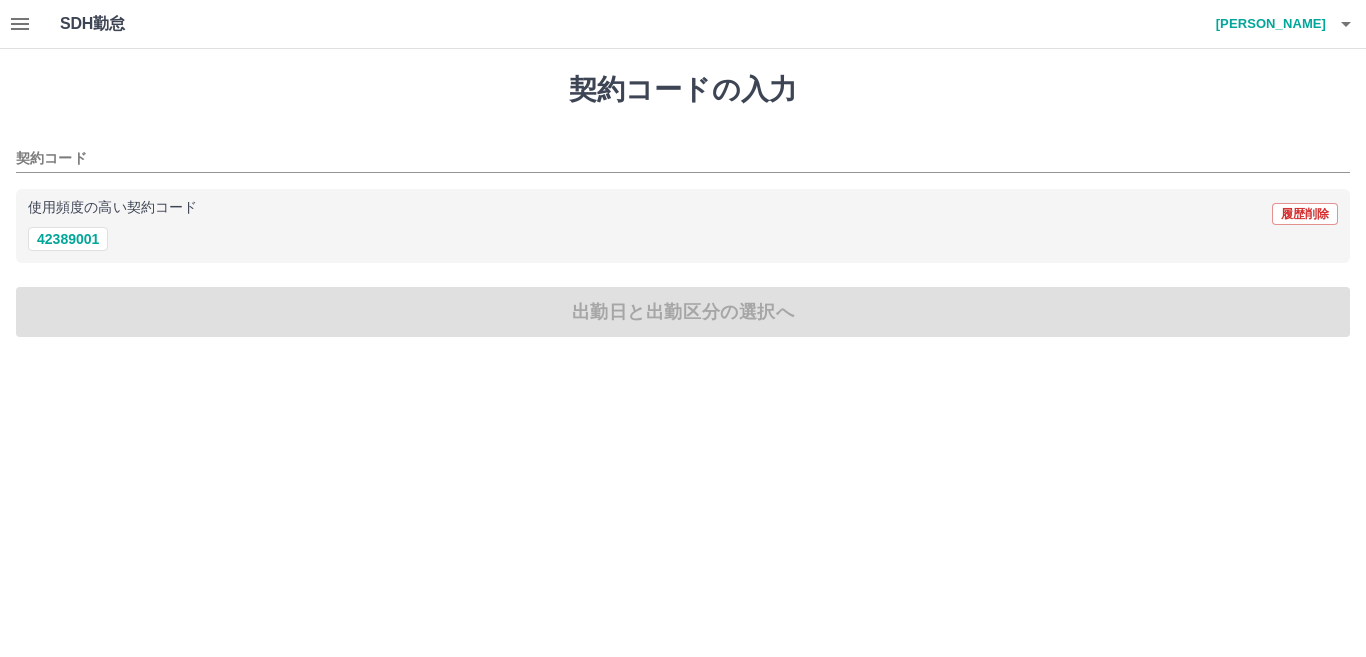 click on "42389001" at bounding box center [683, 239] 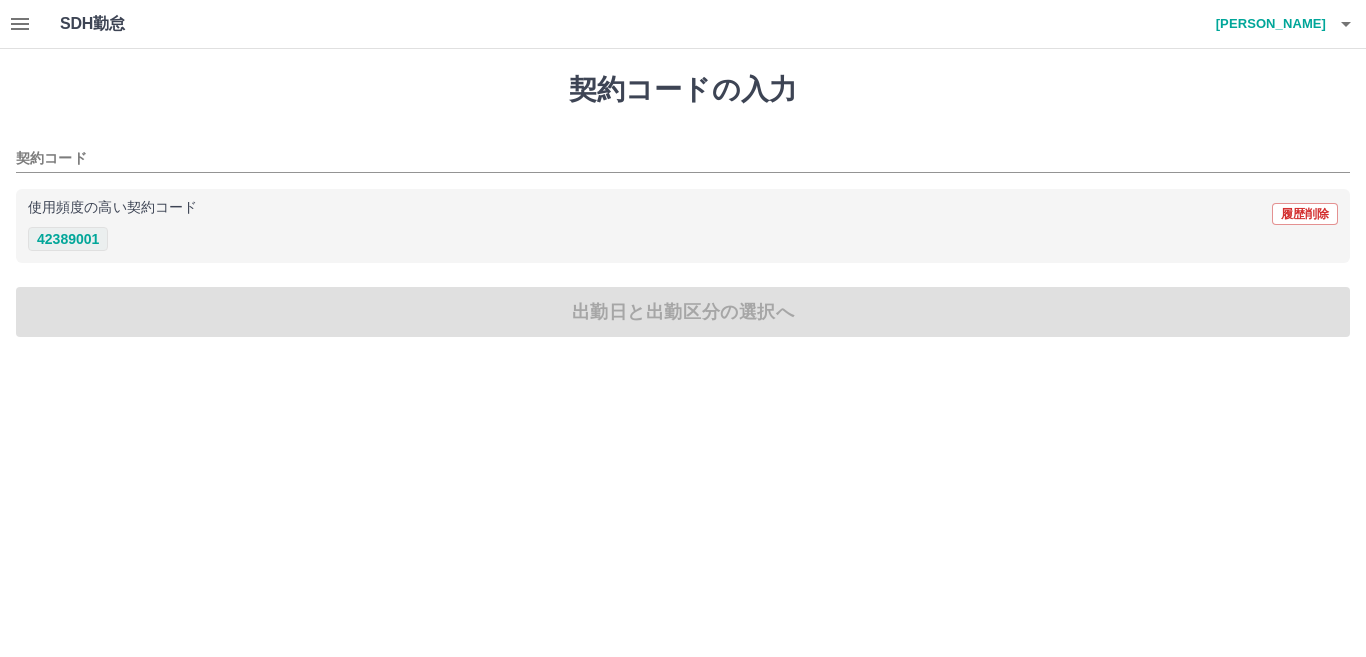 click on "42389001" at bounding box center [68, 239] 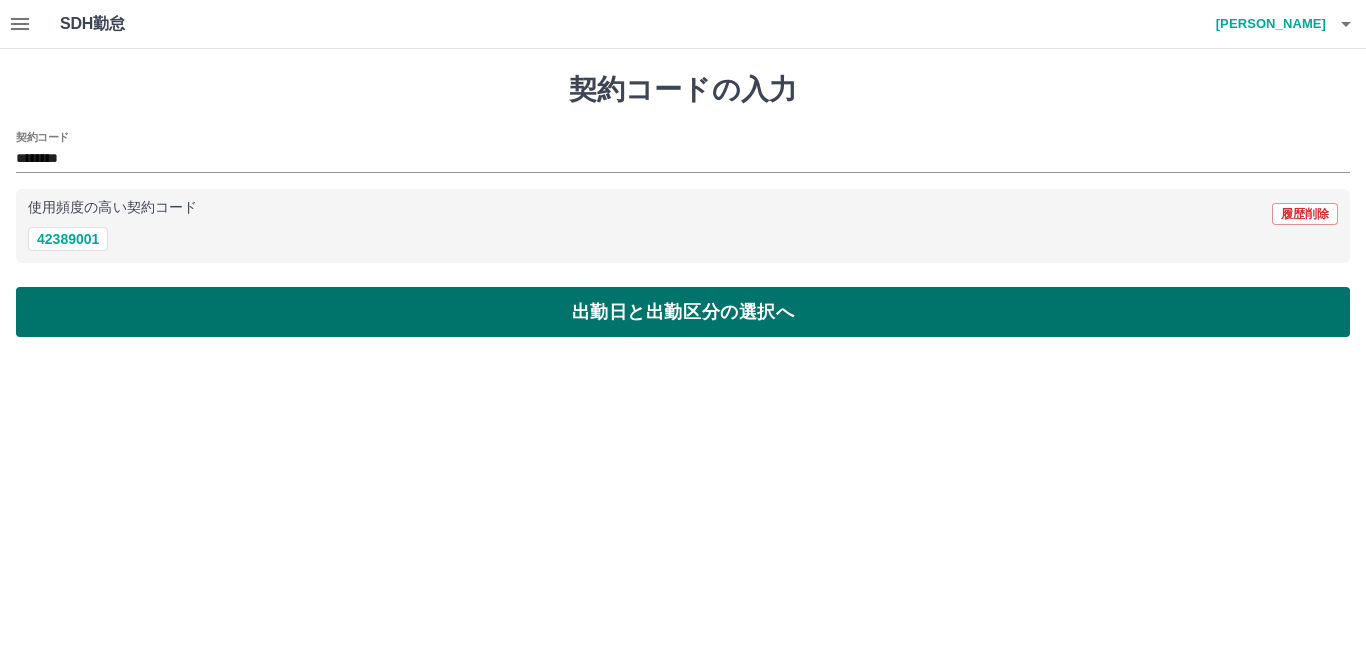 click on "出勤日と出勤区分の選択へ" at bounding box center (683, 312) 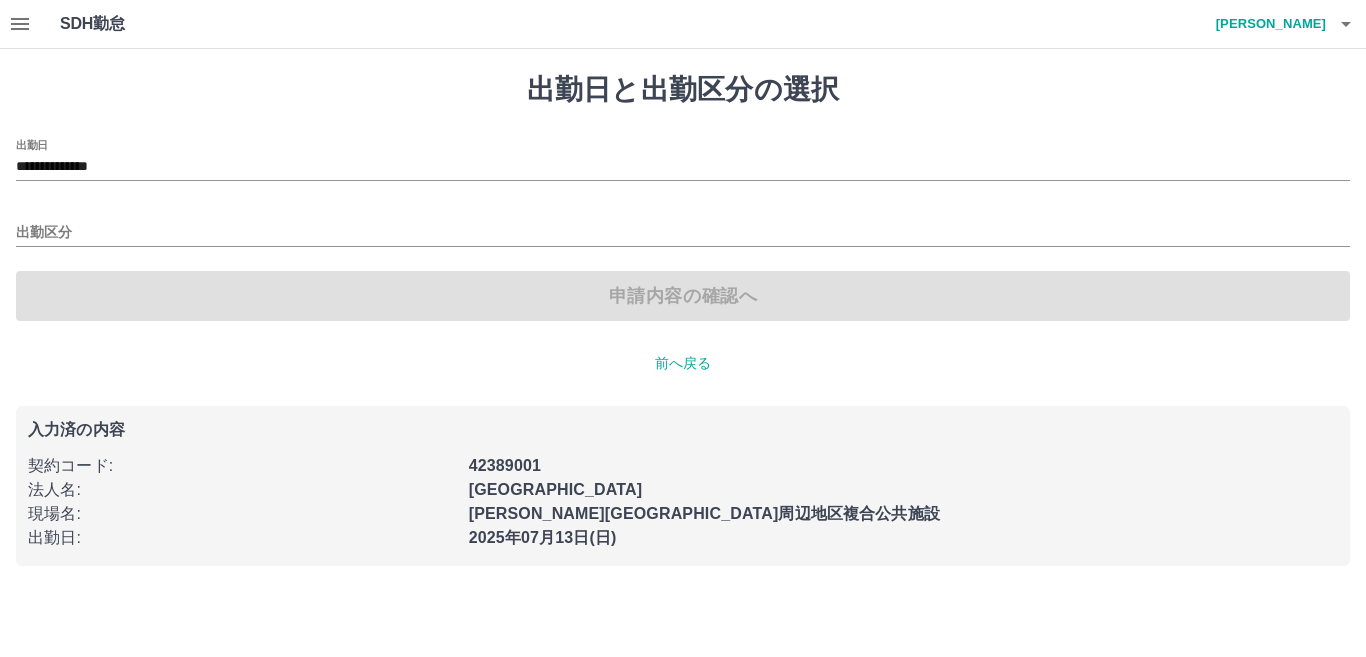 click on "申請内容の確認へ" at bounding box center [683, 296] 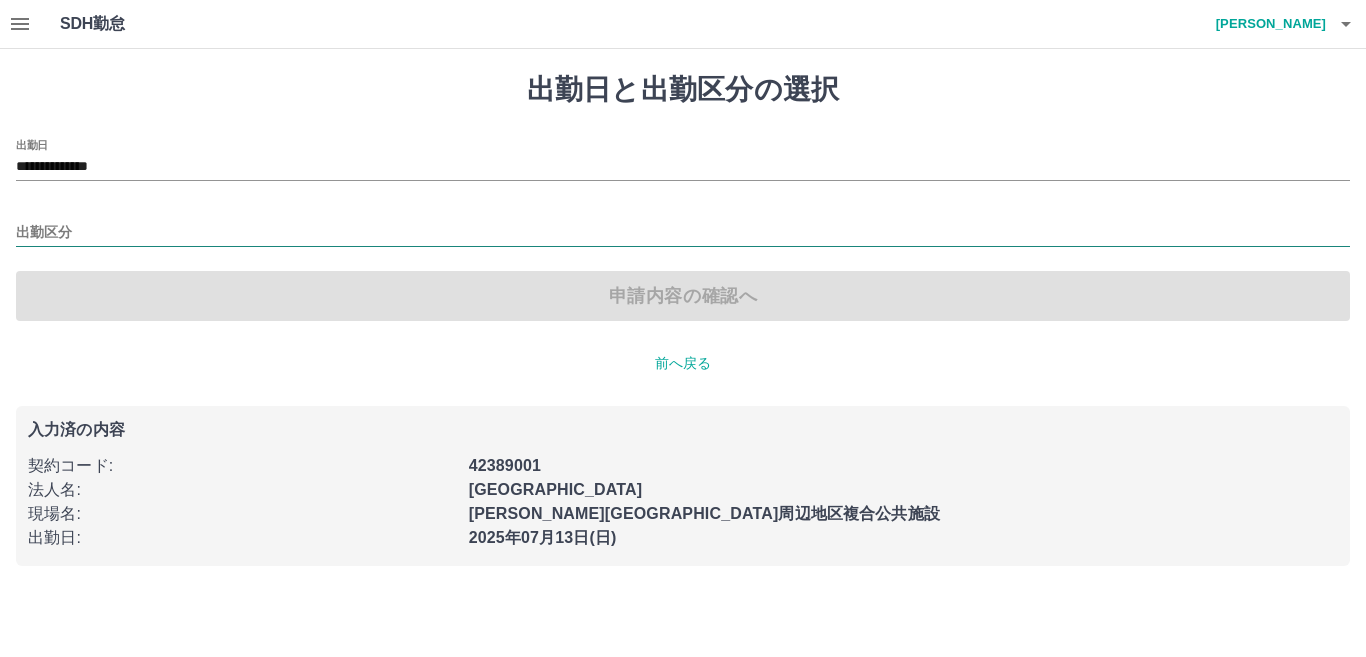 click on "出勤区分" at bounding box center [683, 233] 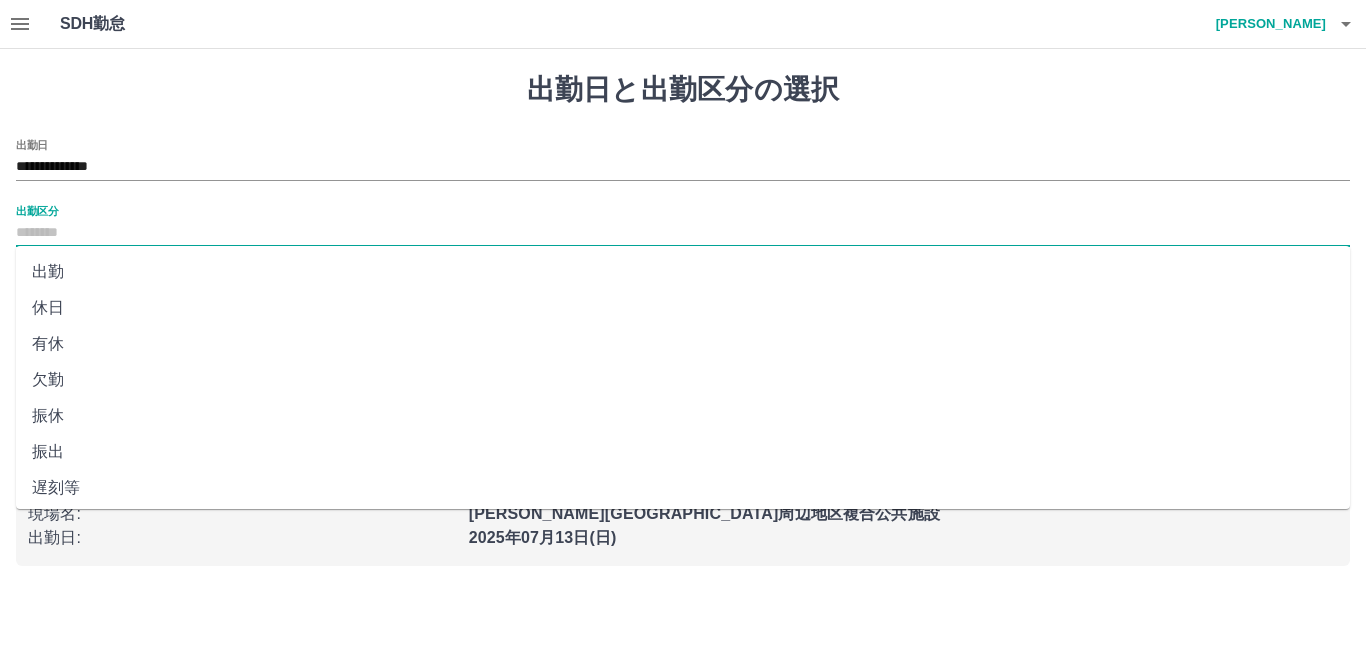 click on "出勤" at bounding box center [683, 272] 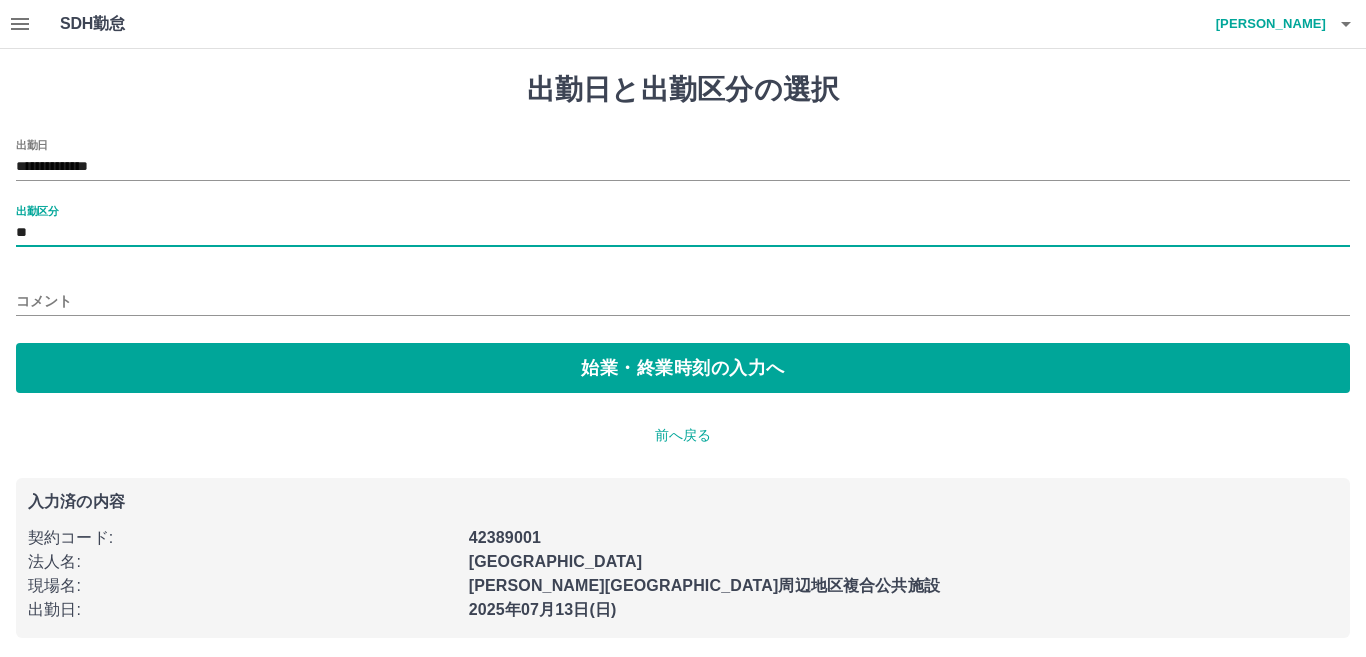 type on "**" 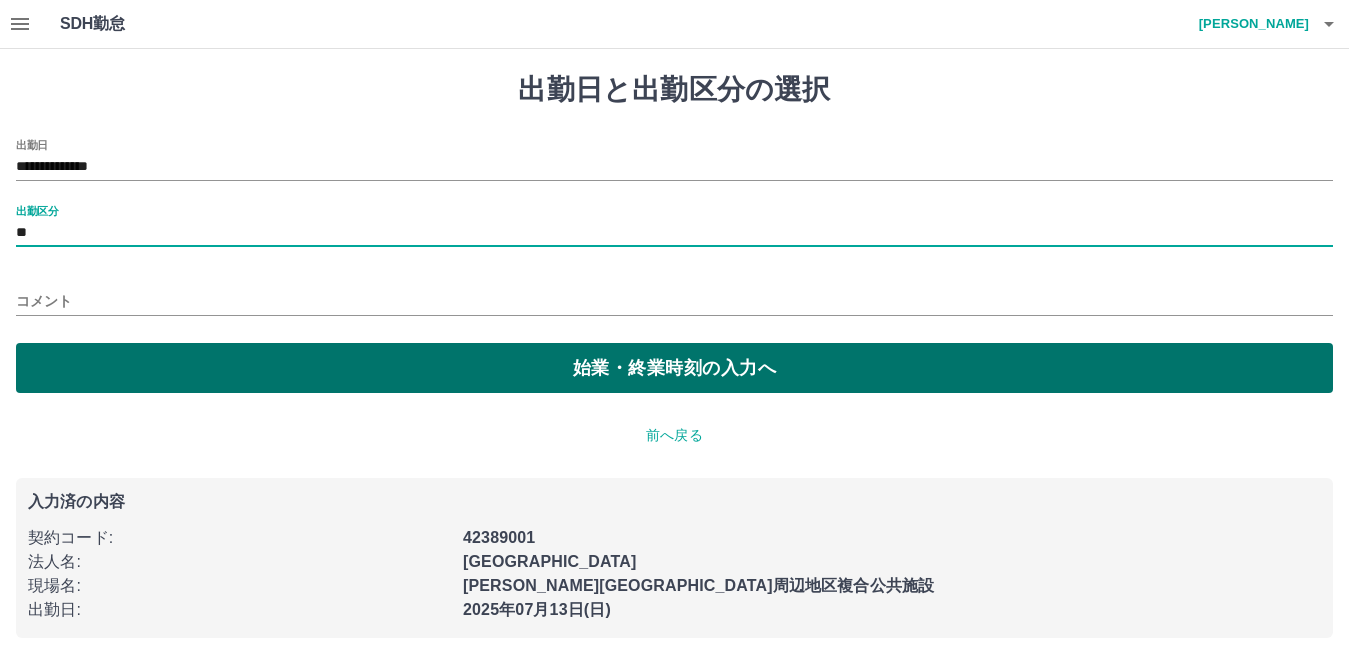click on "始業・終業時刻の入力へ" at bounding box center [674, 368] 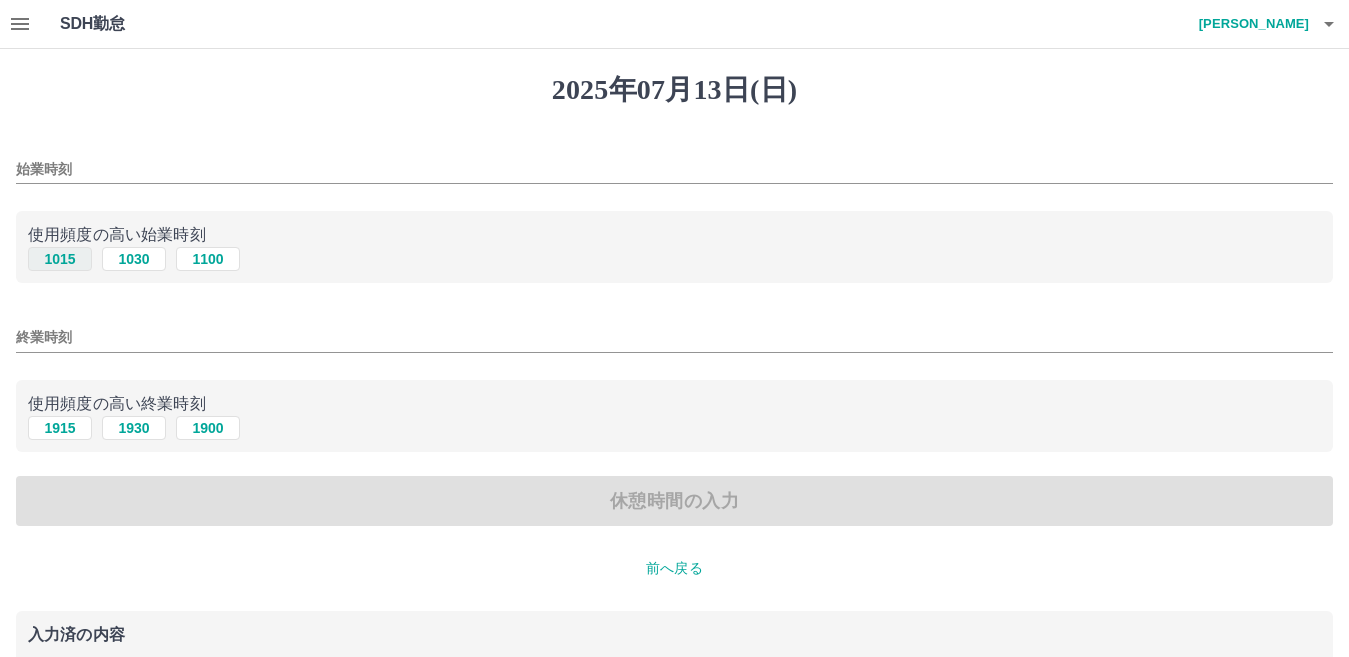 click on "1015" at bounding box center (60, 259) 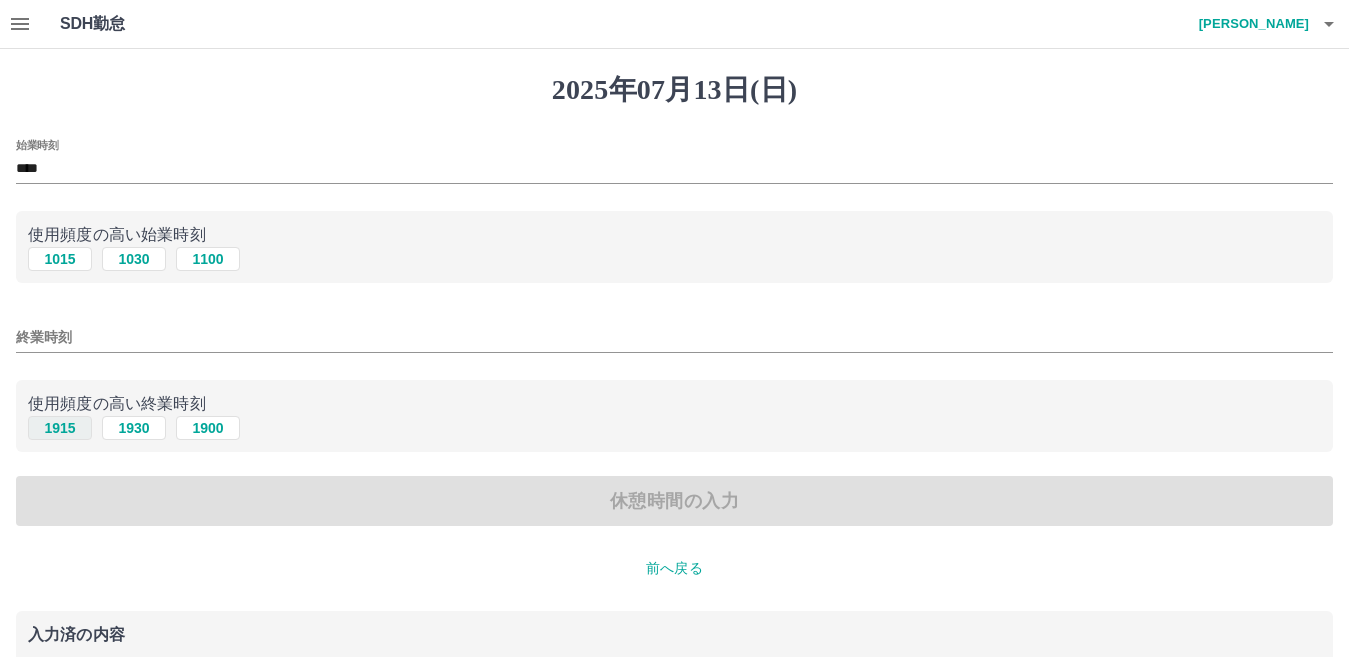 click on "1915" at bounding box center [60, 428] 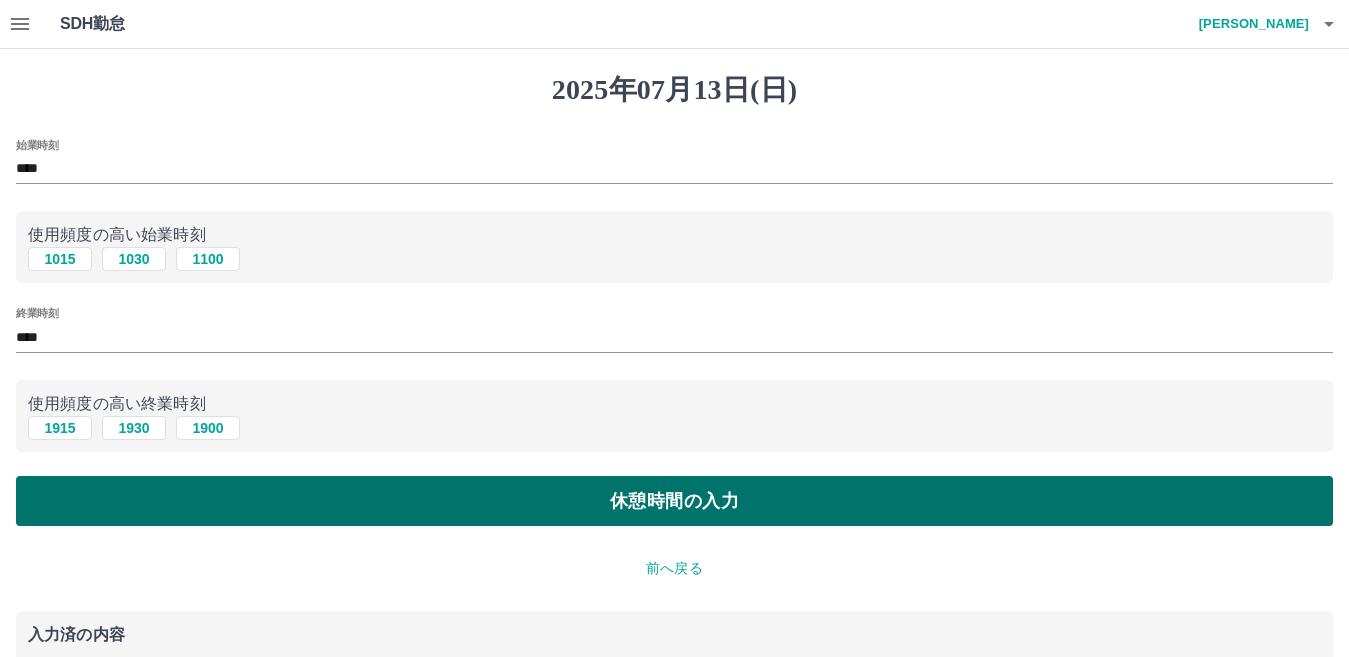 click on "休憩時間の入力" at bounding box center [674, 501] 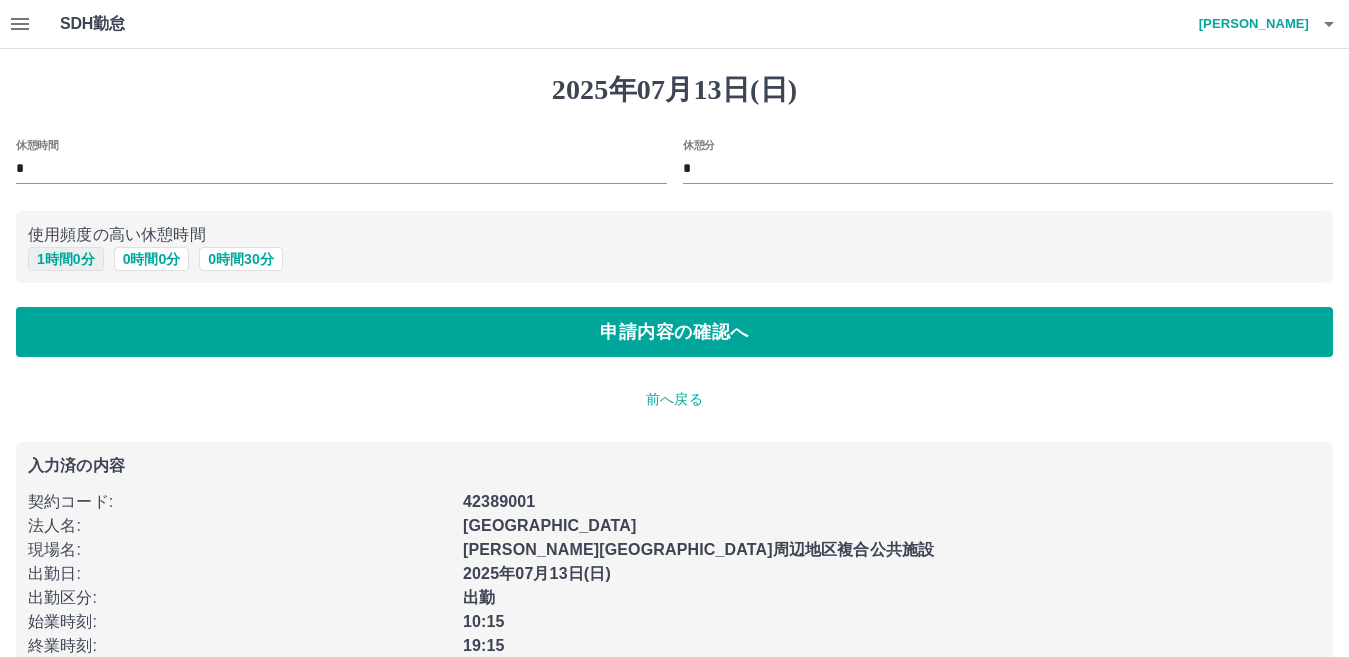 click on "使用頻度の高い休憩時間 1 時間 0 分 0 時間 0 分 0 時間 30 分" at bounding box center [674, 247] 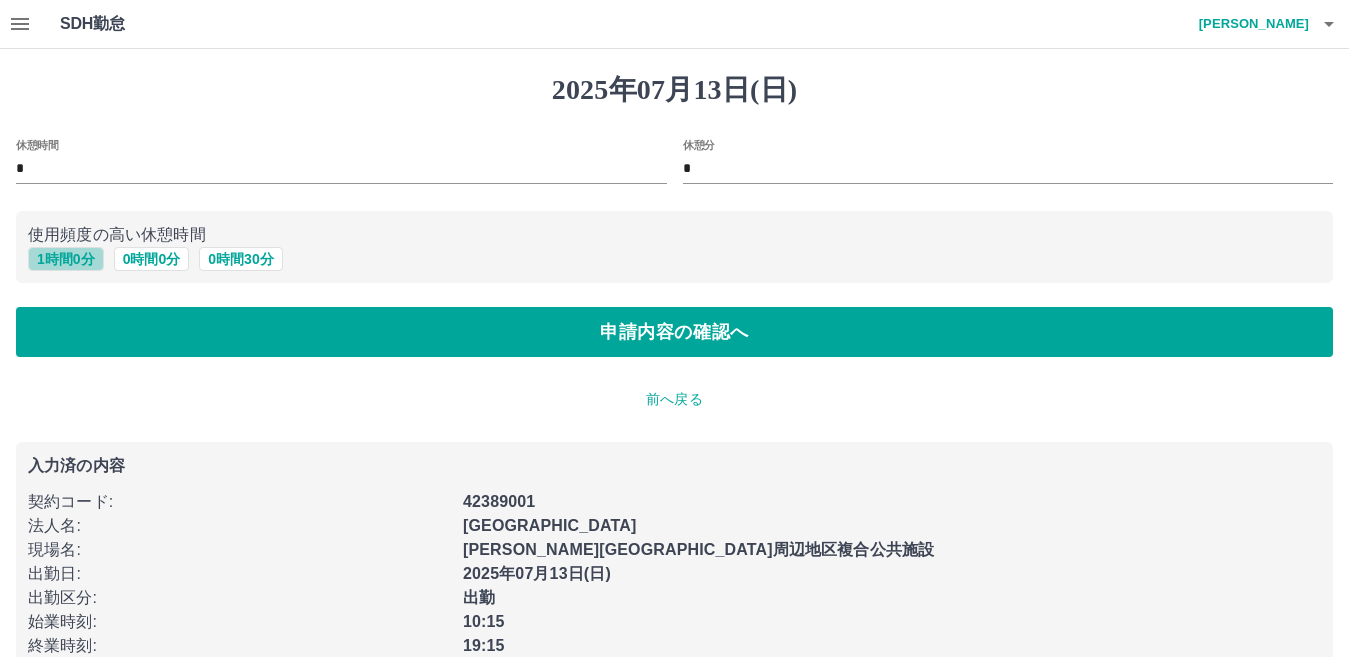 click on "1 時間 0 分" at bounding box center (66, 259) 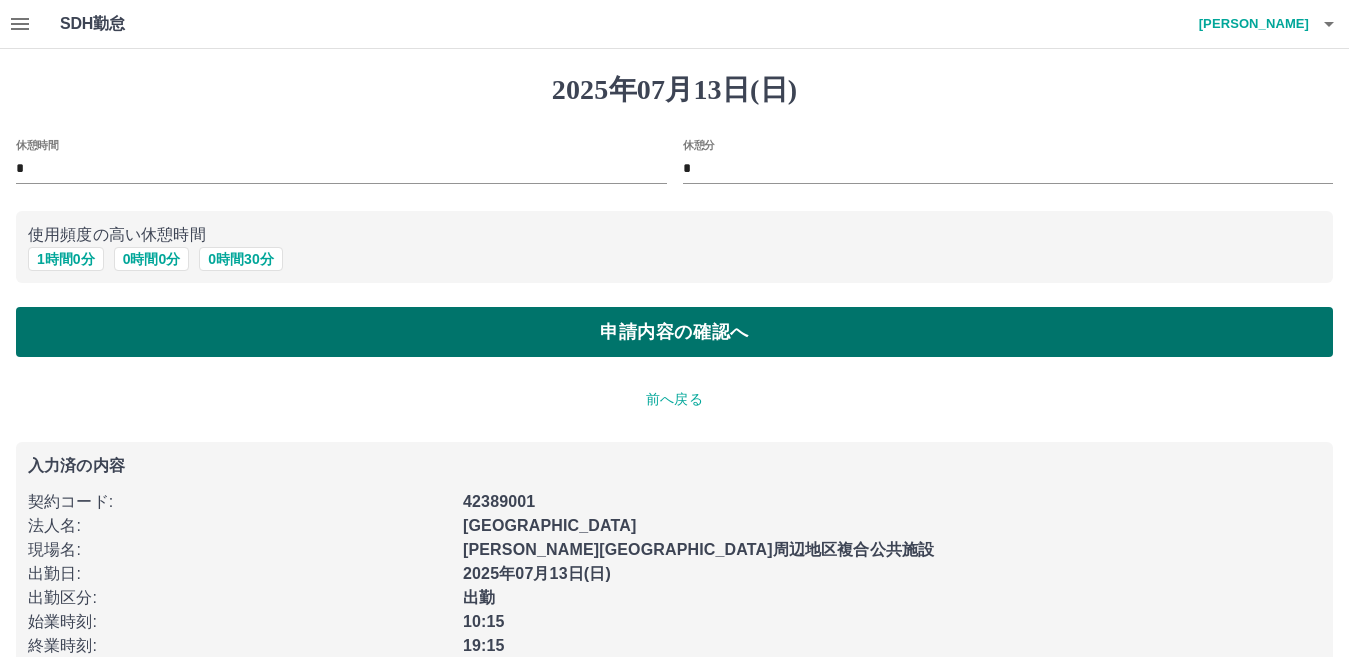 click on "申請内容の確認へ" at bounding box center [674, 332] 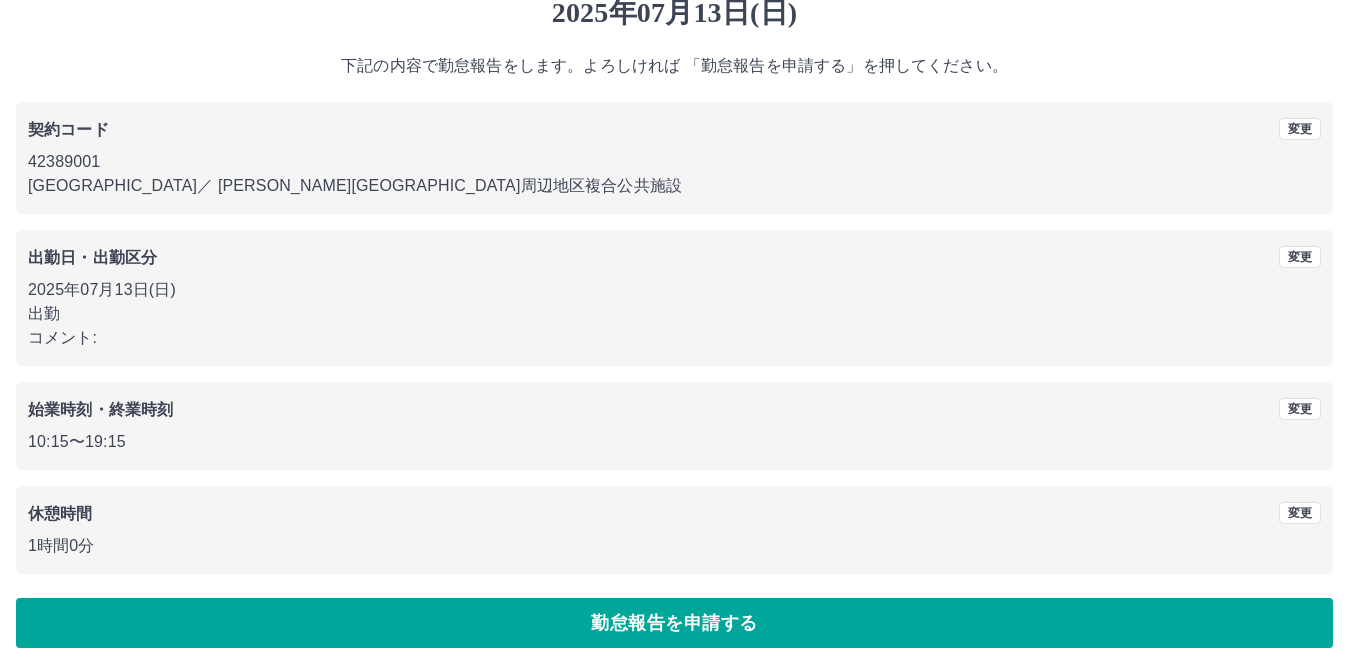 scroll, scrollTop: 91, scrollLeft: 0, axis: vertical 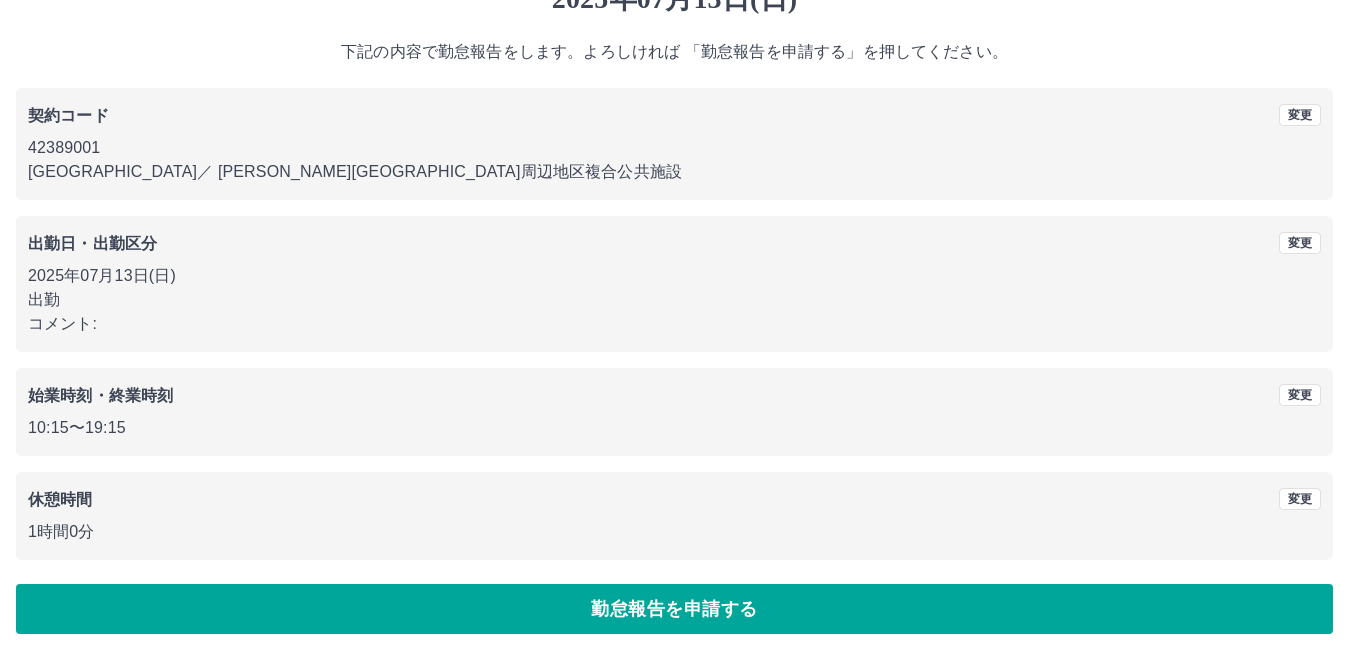 click on "勤怠報告を申請する" at bounding box center [674, 609] 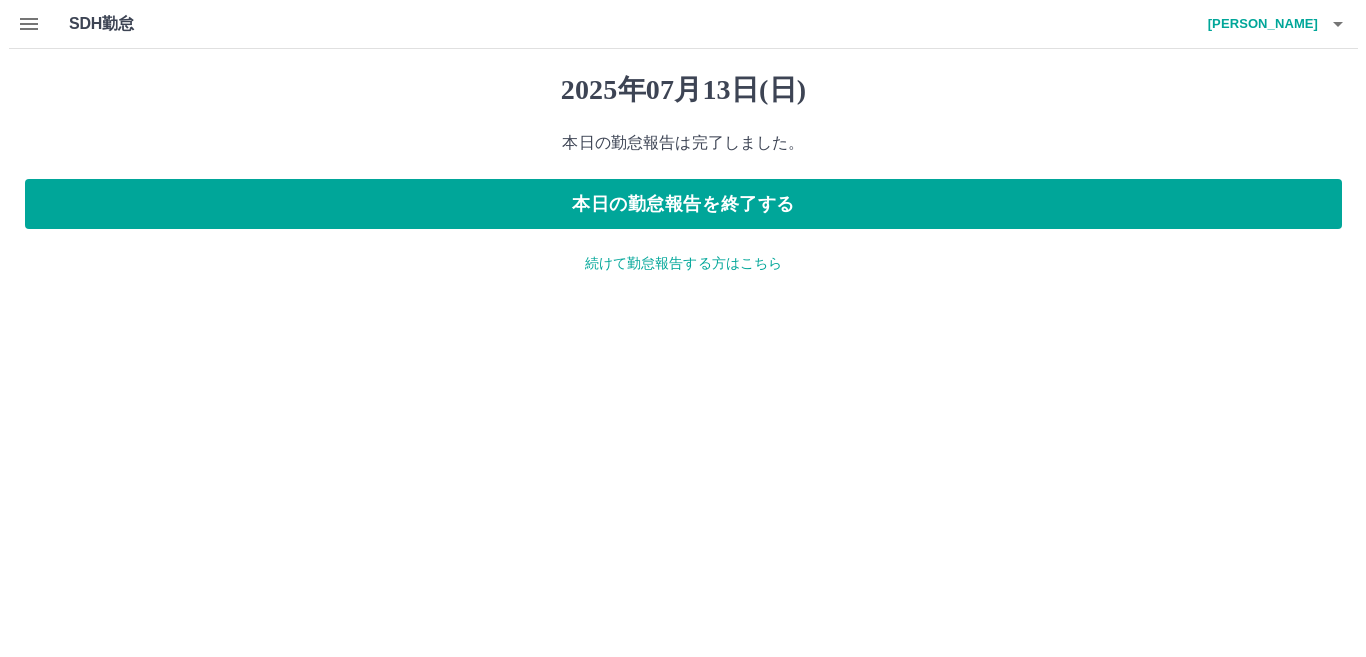 scroll, scrollTop: 0, scrollLeft: 0, axis: both 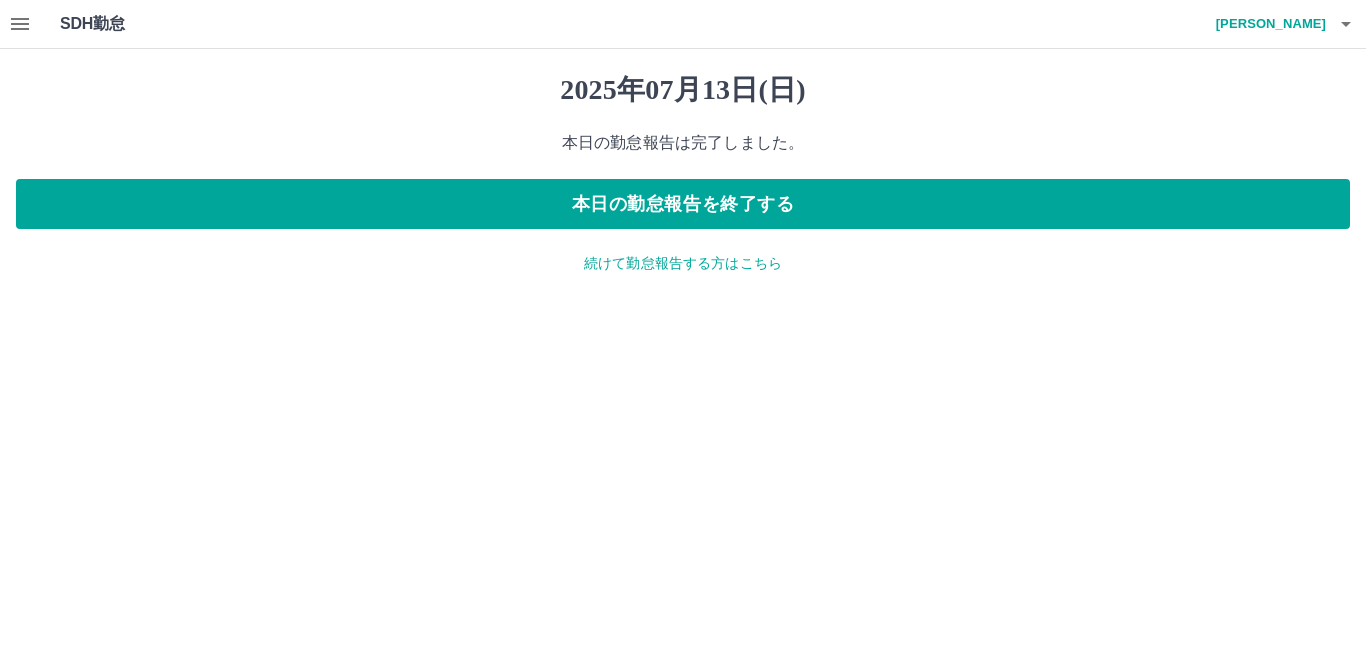 click on "続けて勤怠報告する方はこちら" at bounding box center [683, 263] 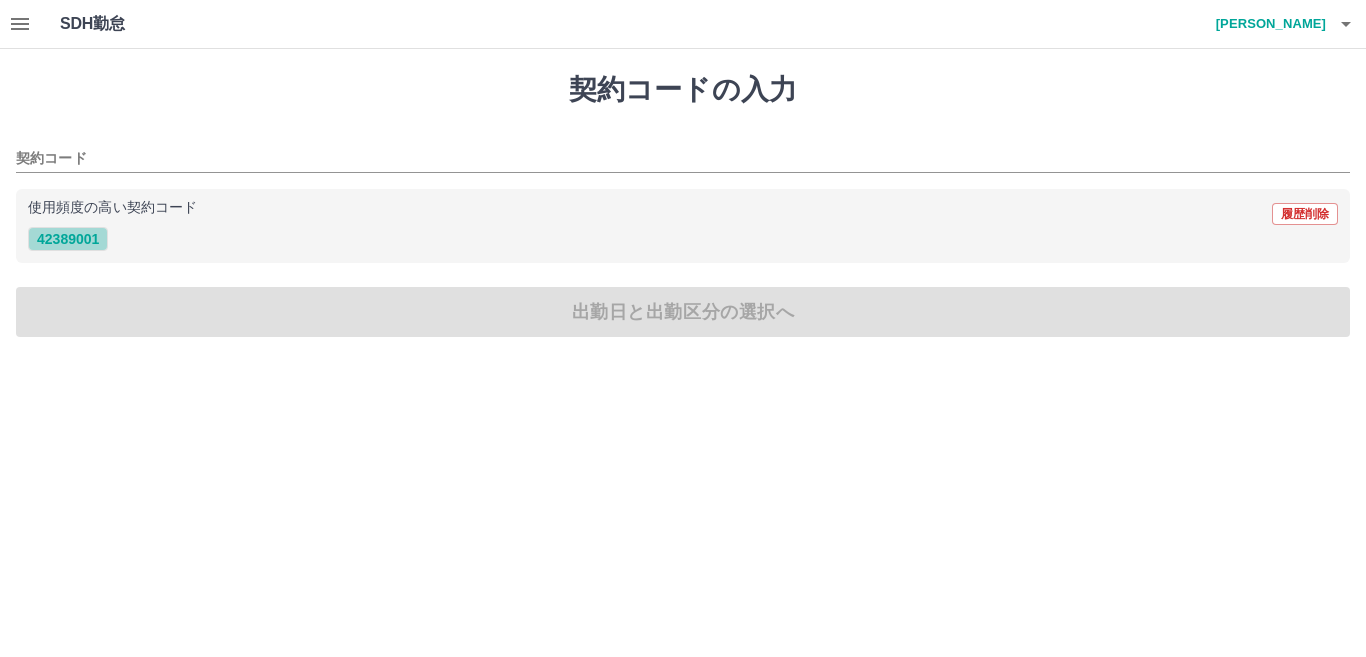 click on "42389001" at bounding box center (68, 239) 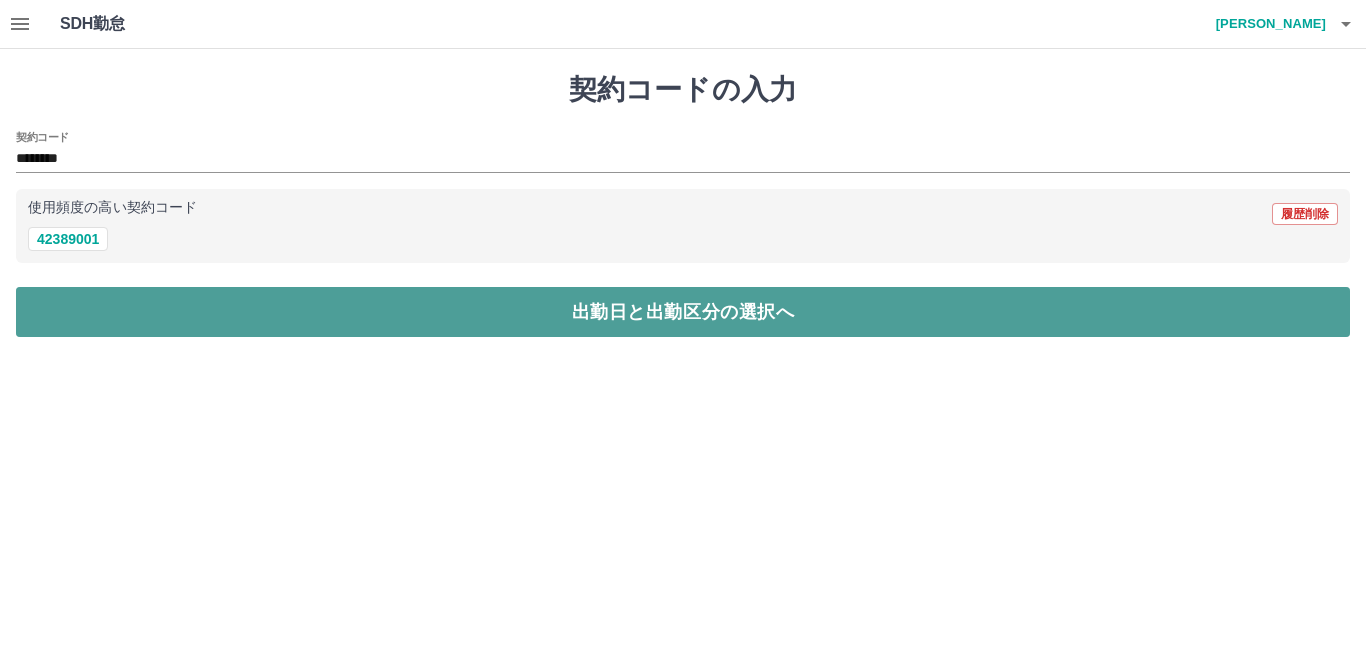 click on "出勤日と出勤区分の選択へ" at bounding box center [683, 312] 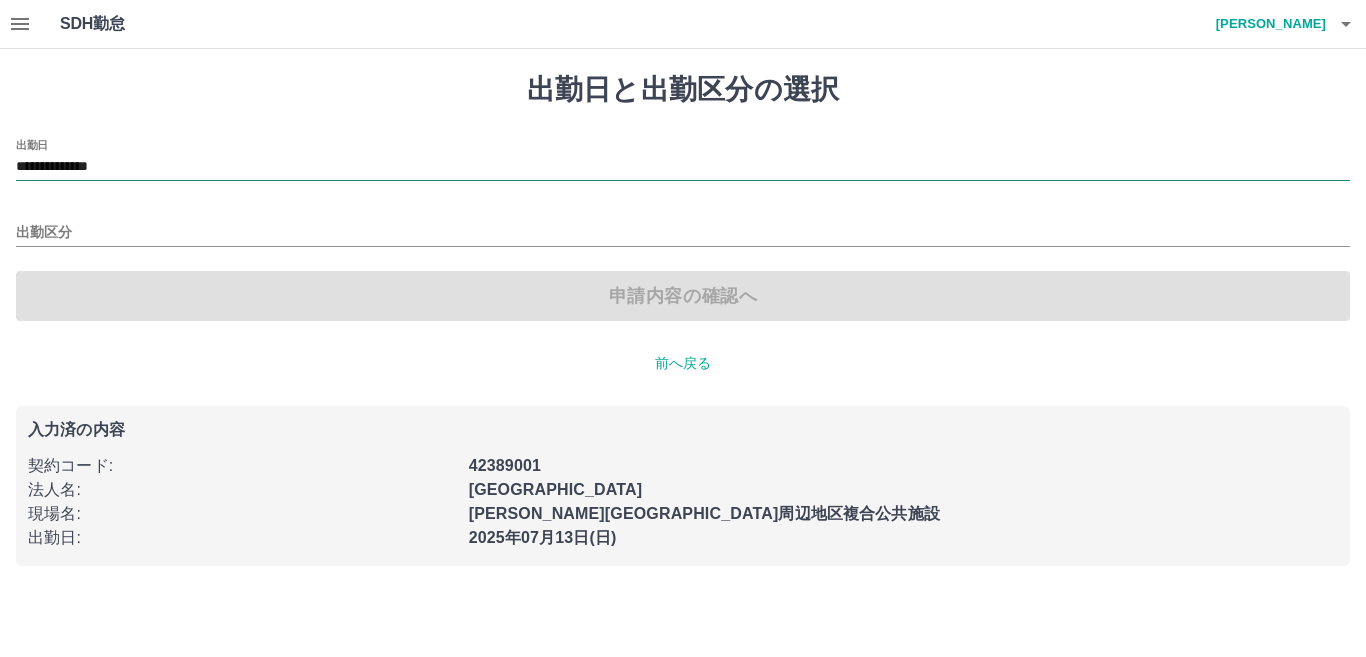 click on "**********" at bounding box center (683, 167) 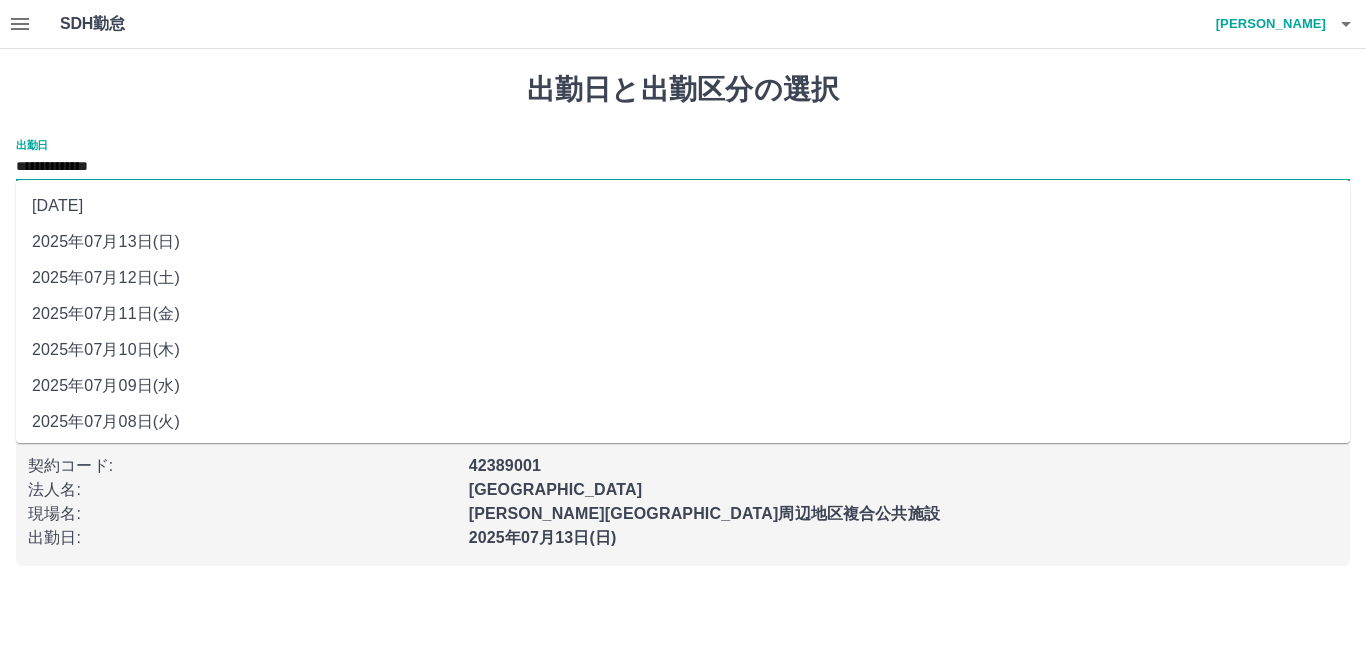 click on "2025年07月14日(月)" at bounding box center (683, 206) 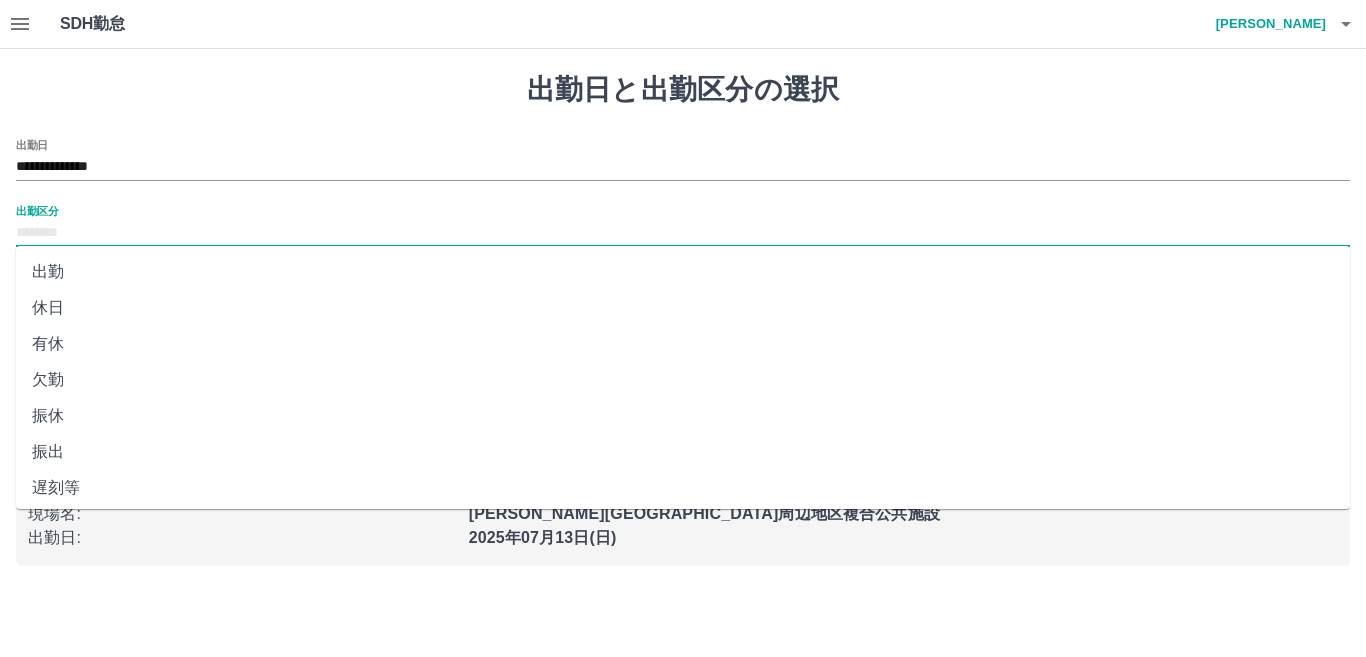 click on "出勤区分" at bounding box center [683, 233] 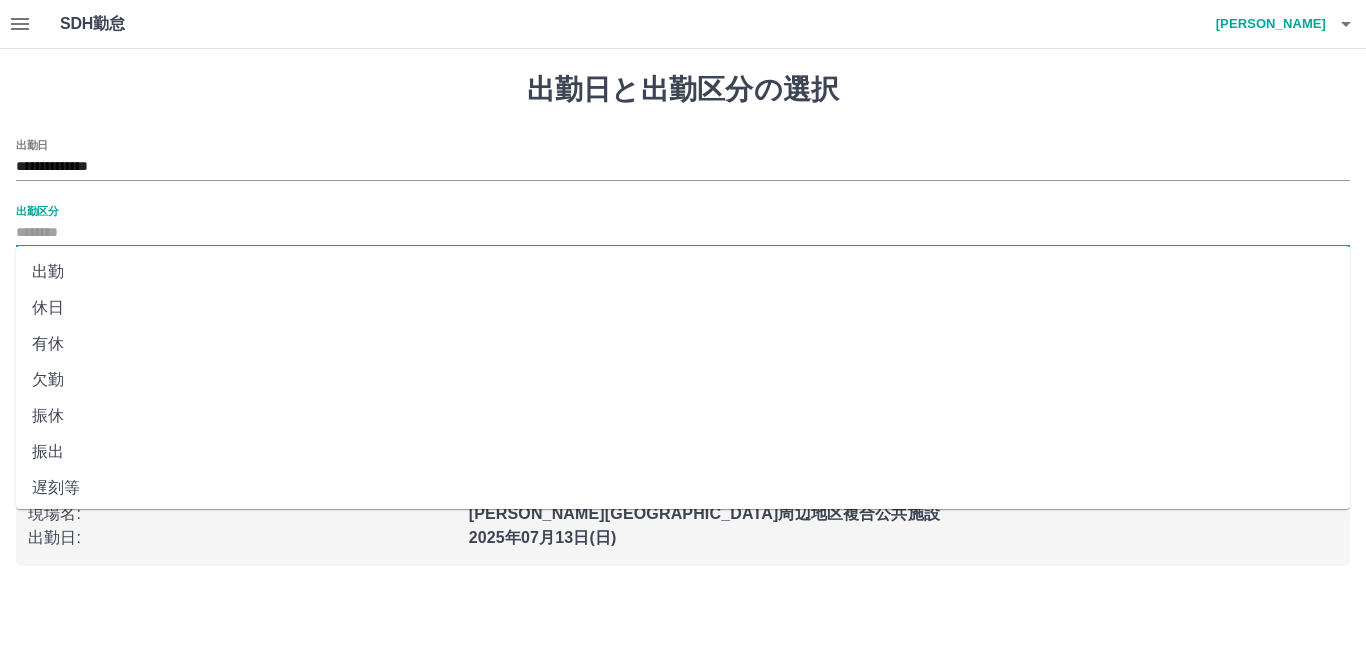 click on "出勤" at bounding box center [683, 272] 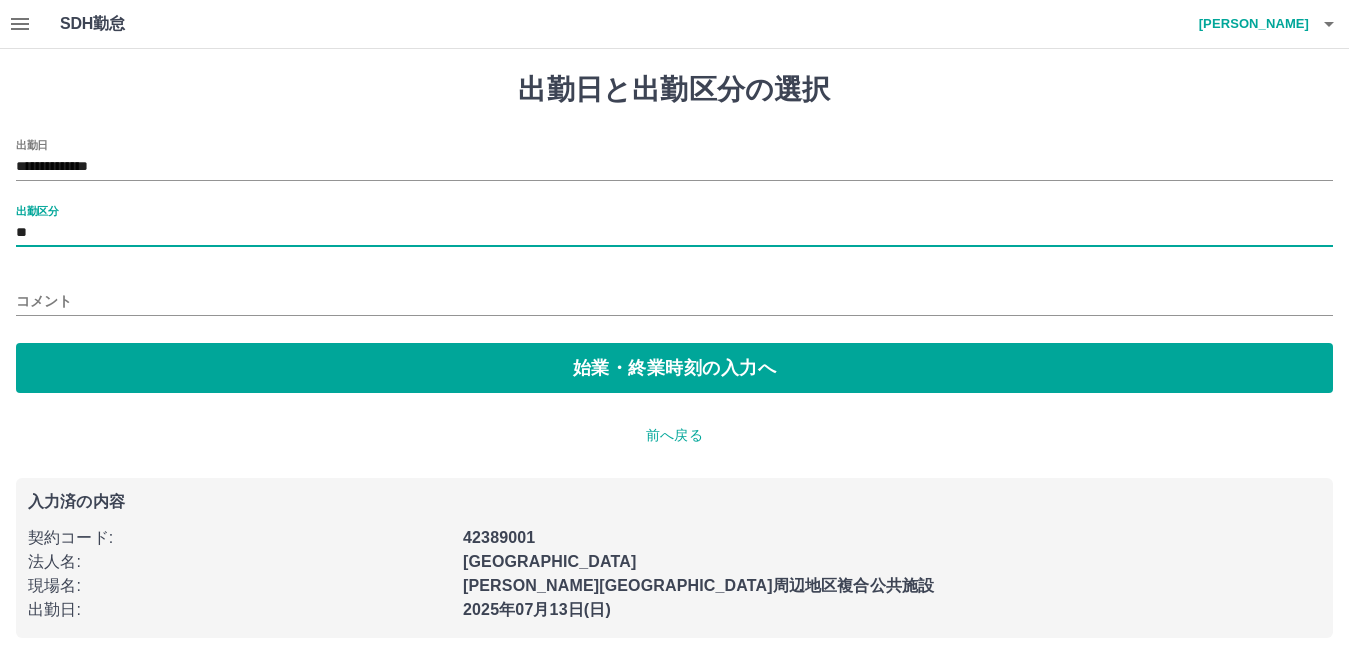 click on "**********" at bounding box center (674, 266) 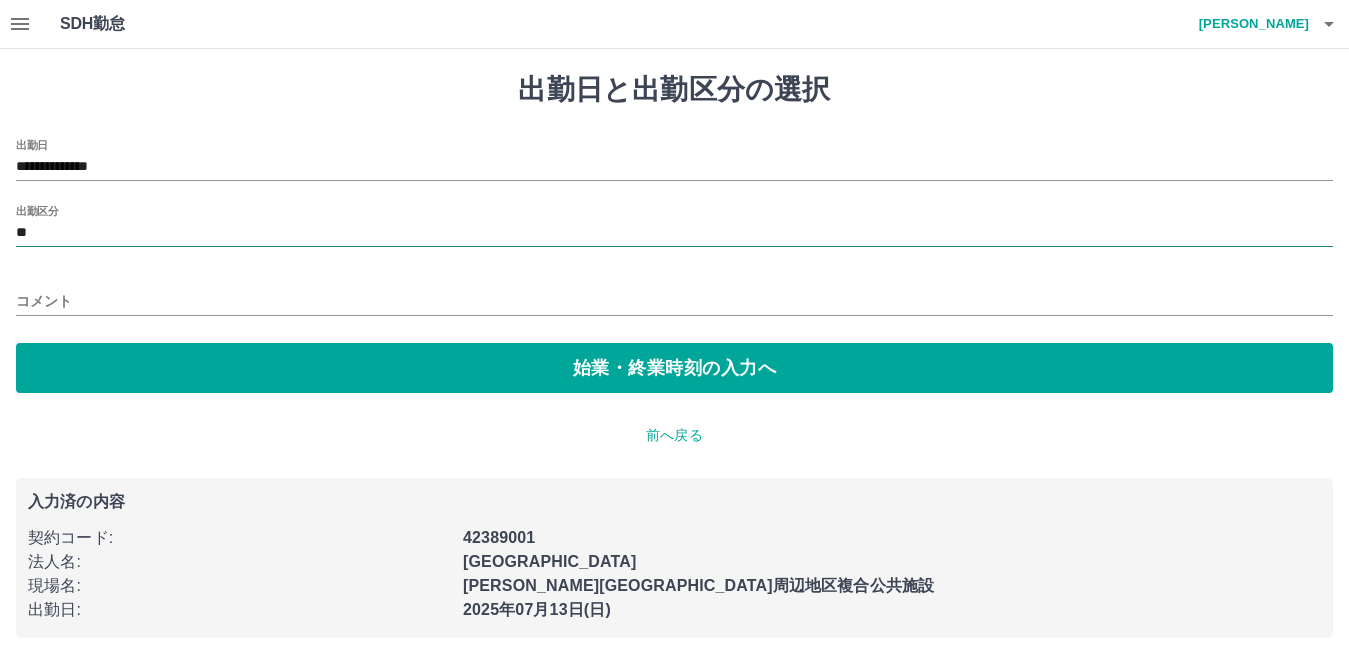click on "**" at bounding box center [674, 233] 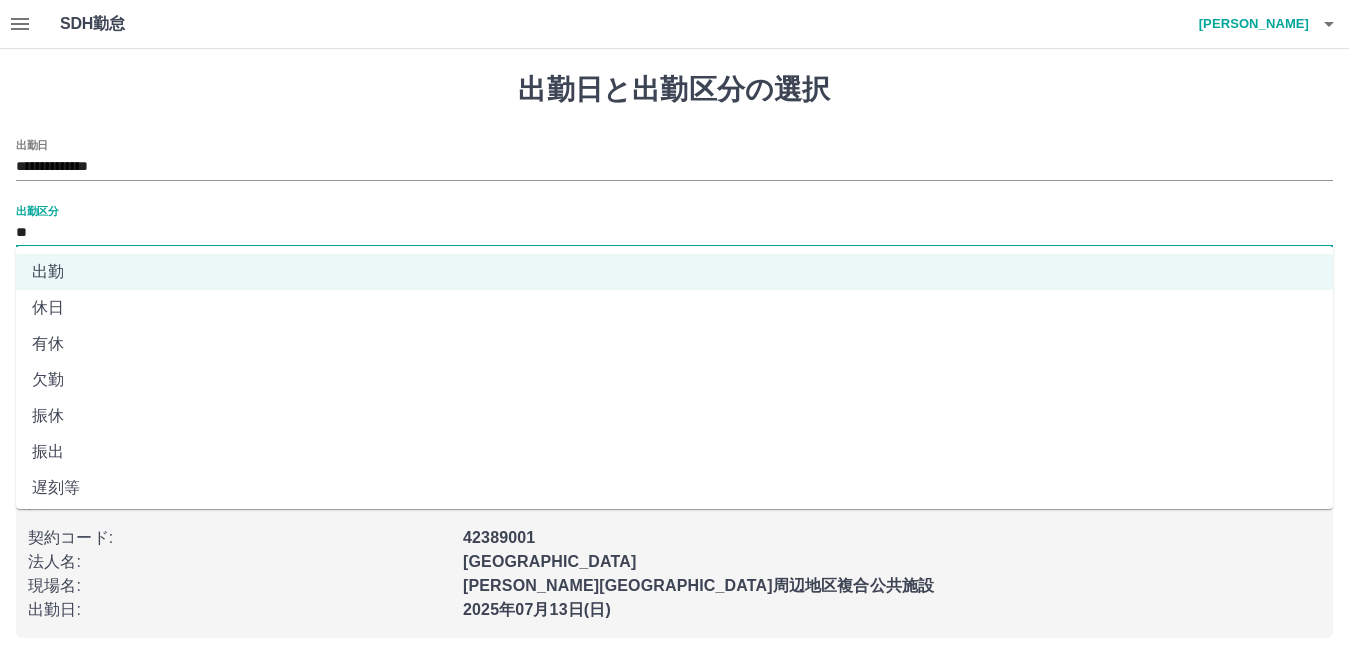 click on "休日" at bounding box center (674, 308) 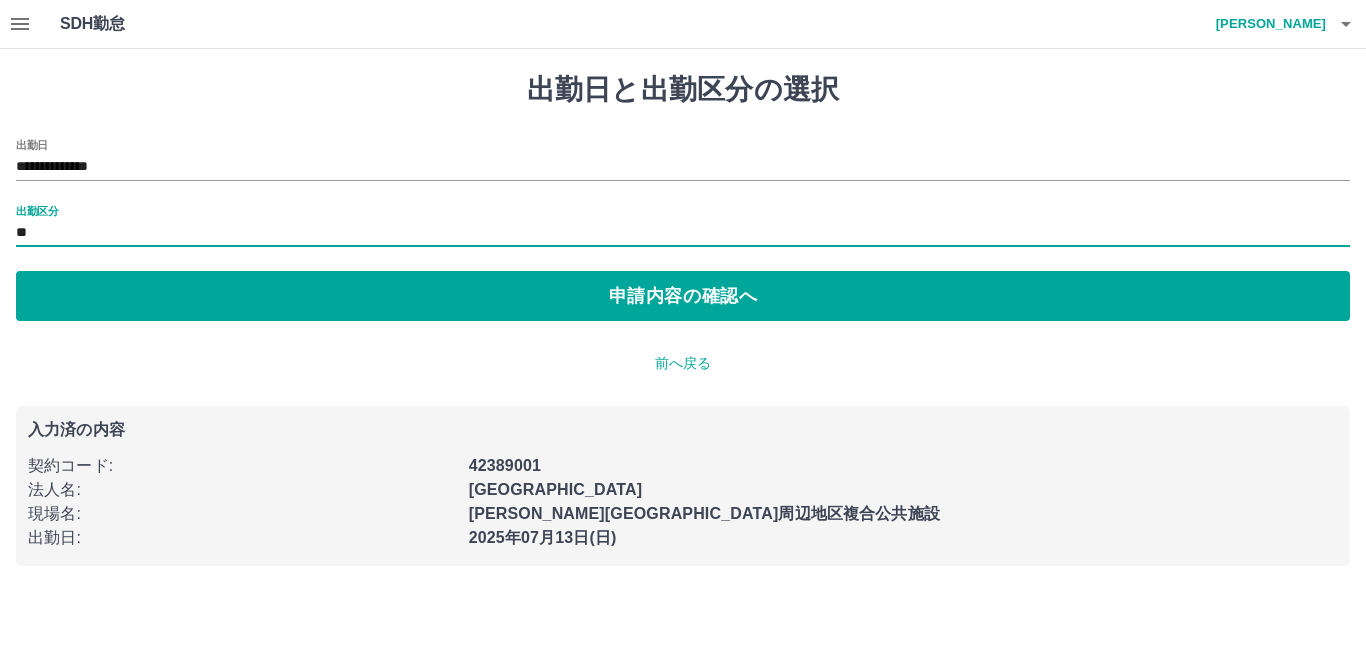 click on "**********" at bounding box center (683, 319) 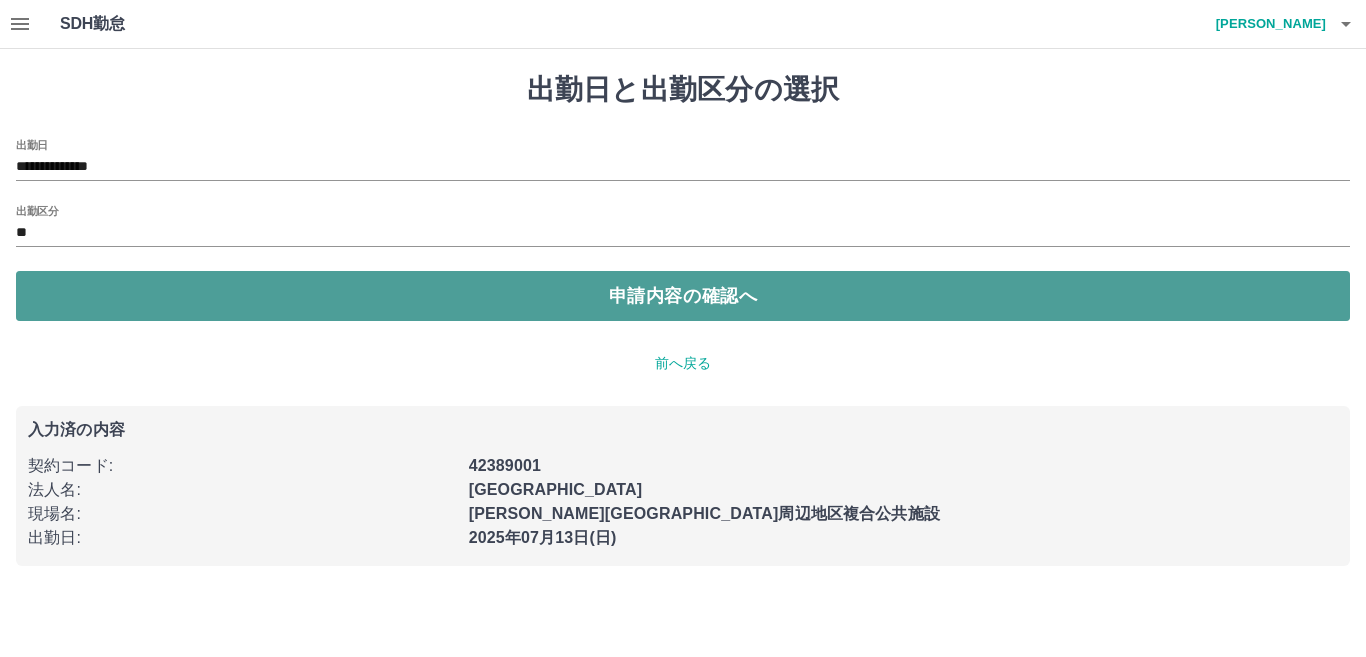 click on "申請内容の確認へ" at bounding box center [683, 296] 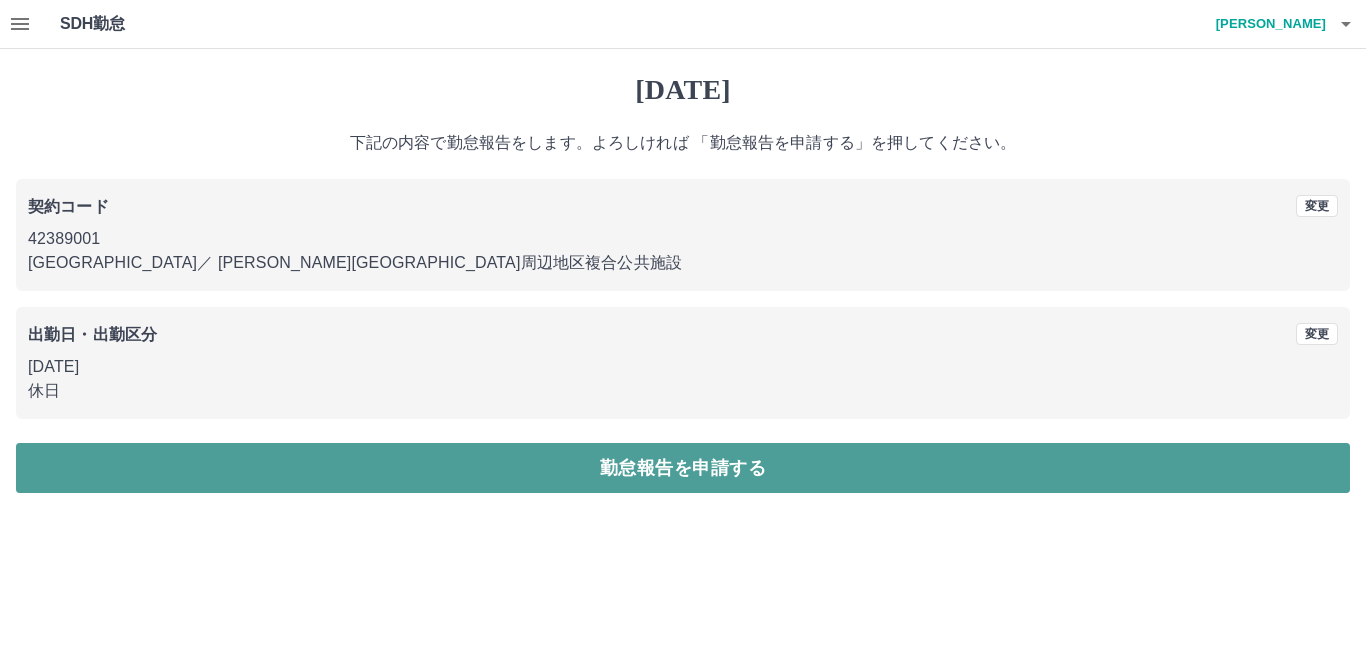click on "勤怠報告を申請する" at bounding box center [683, 468] 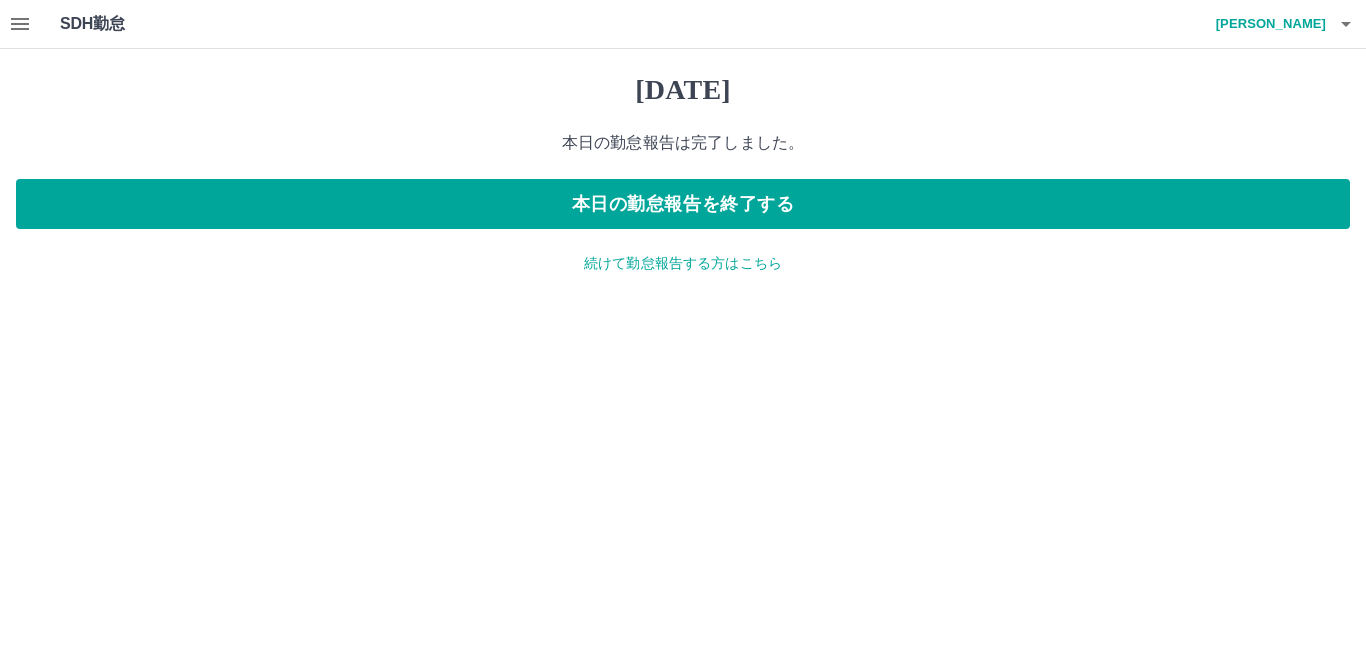 click on "続けて勤怠報告する方はこちら" at bounding box center (683, 263) 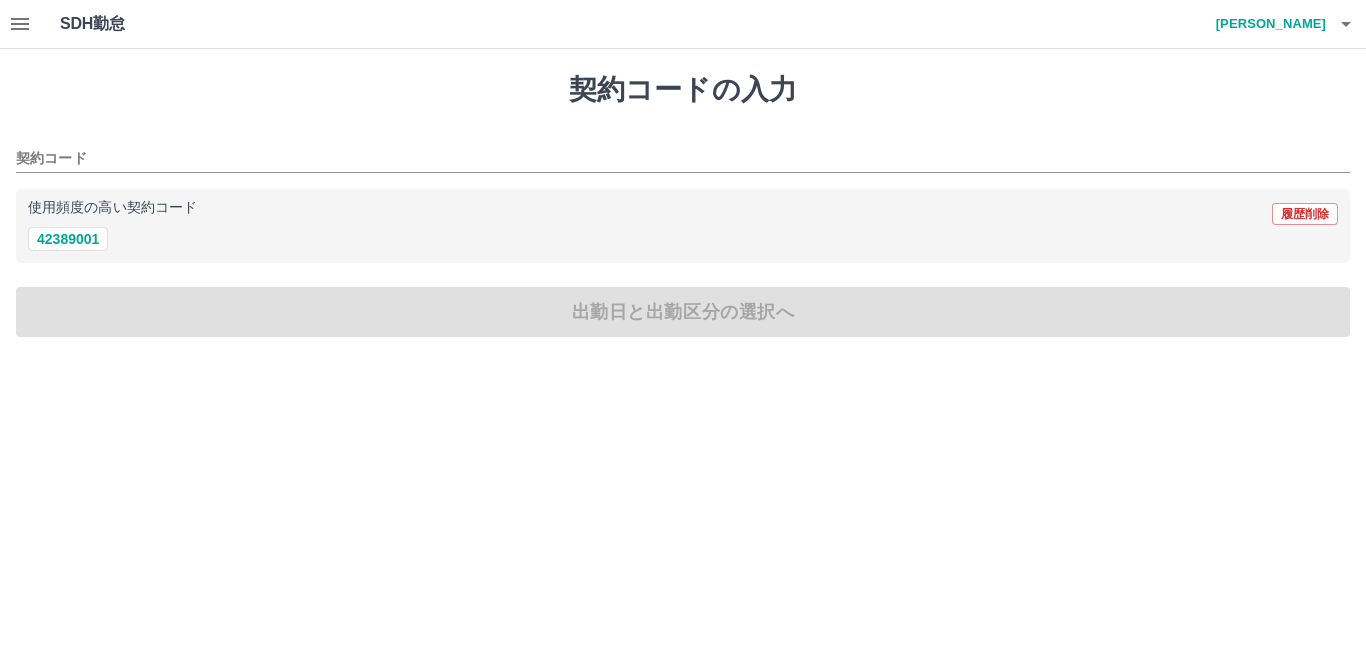 click on "SDH勤怠 内野　聡" at bounding box center [683, 24] 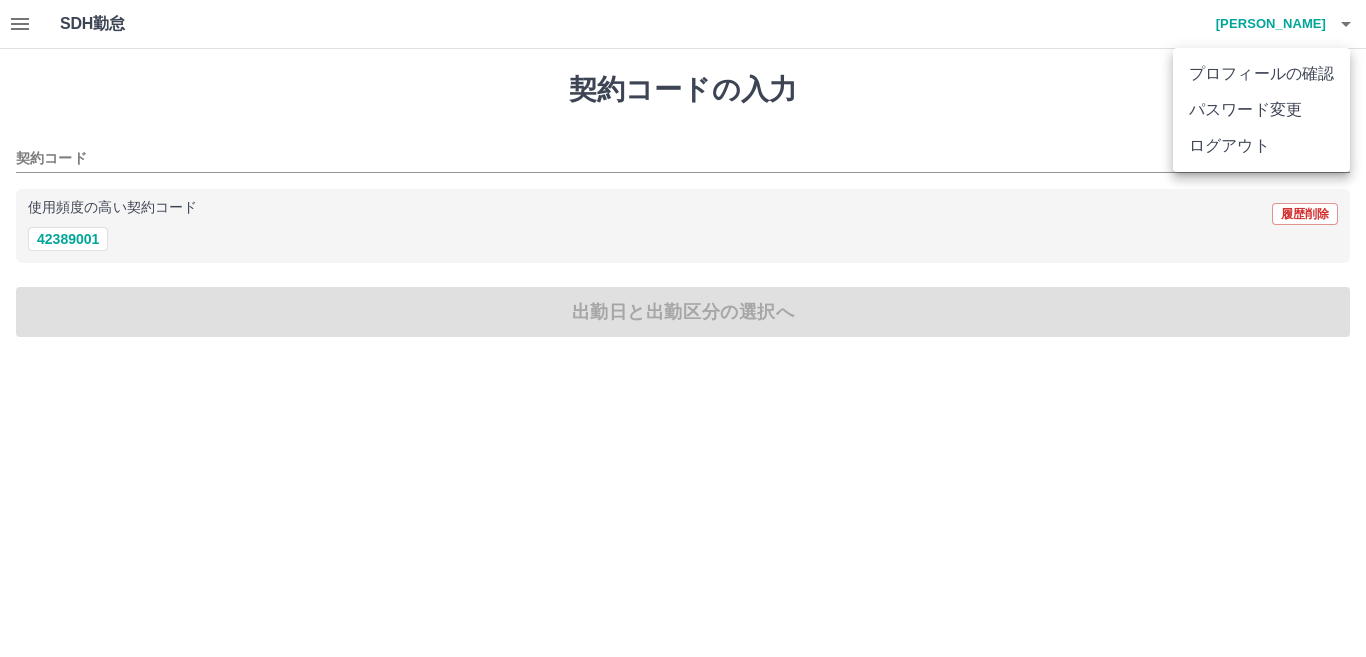 click at bounding box center (683, 328) 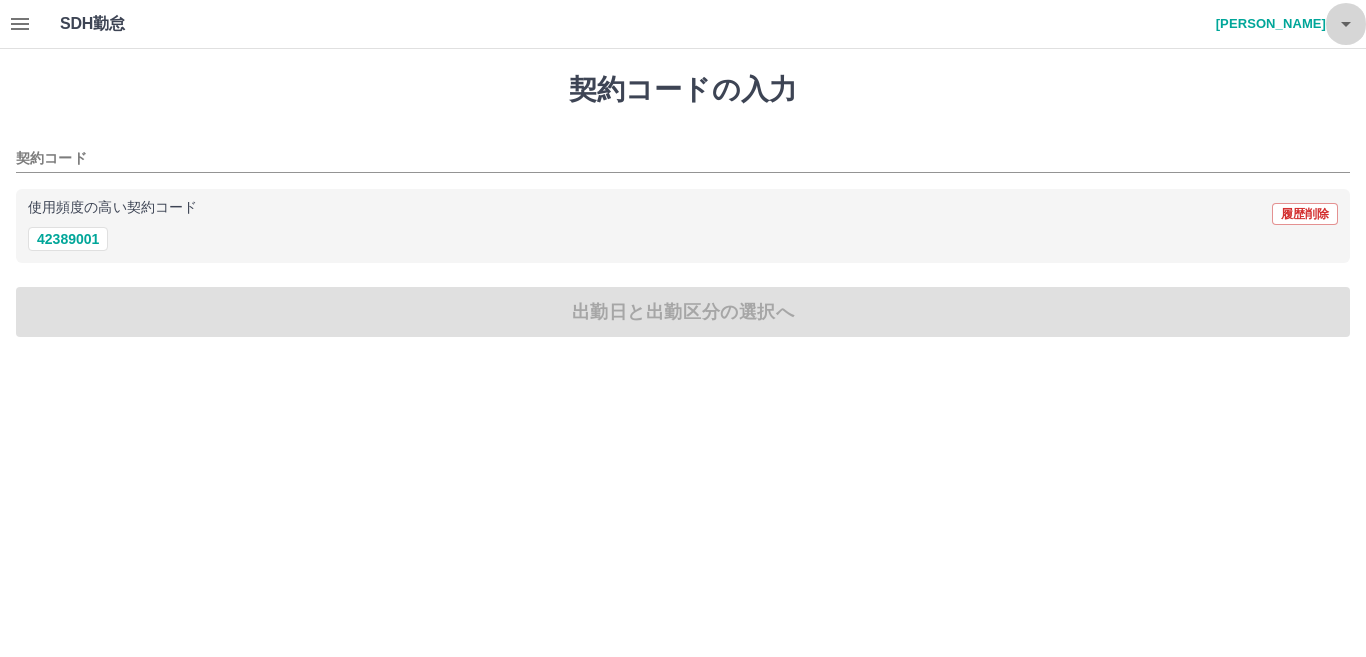 click 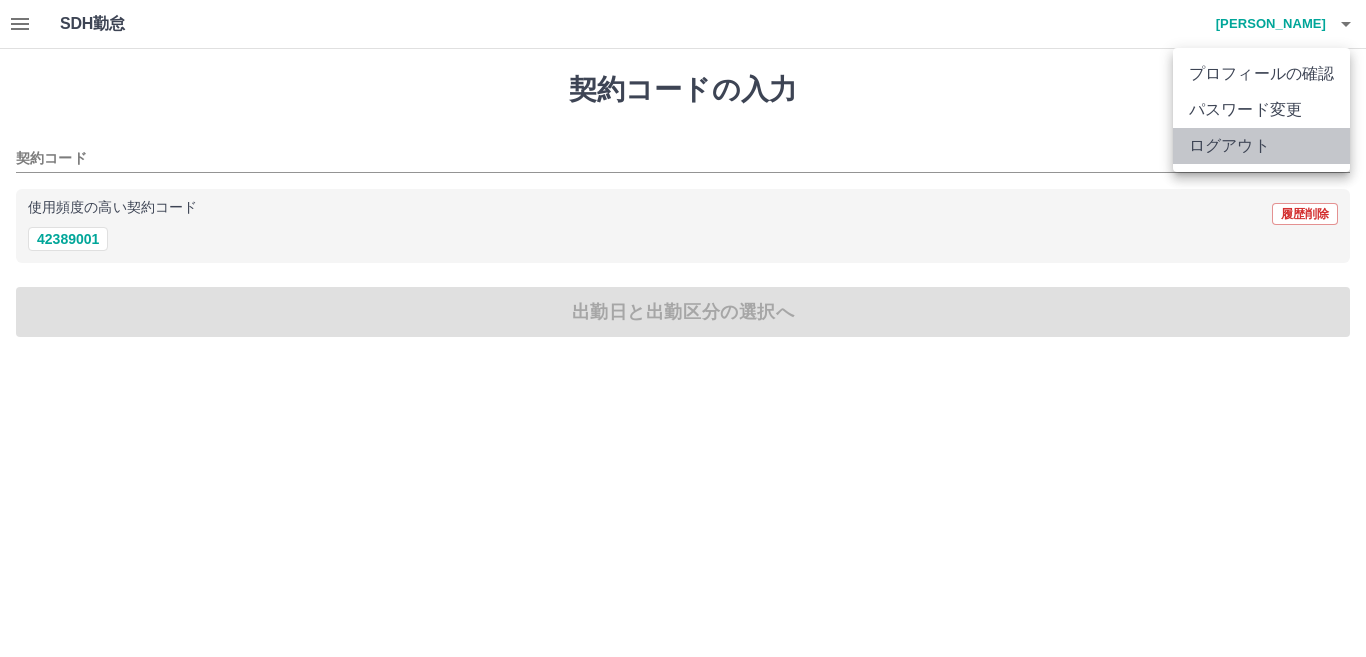 click on "ログアウト" at bounding box center (1261, 146) 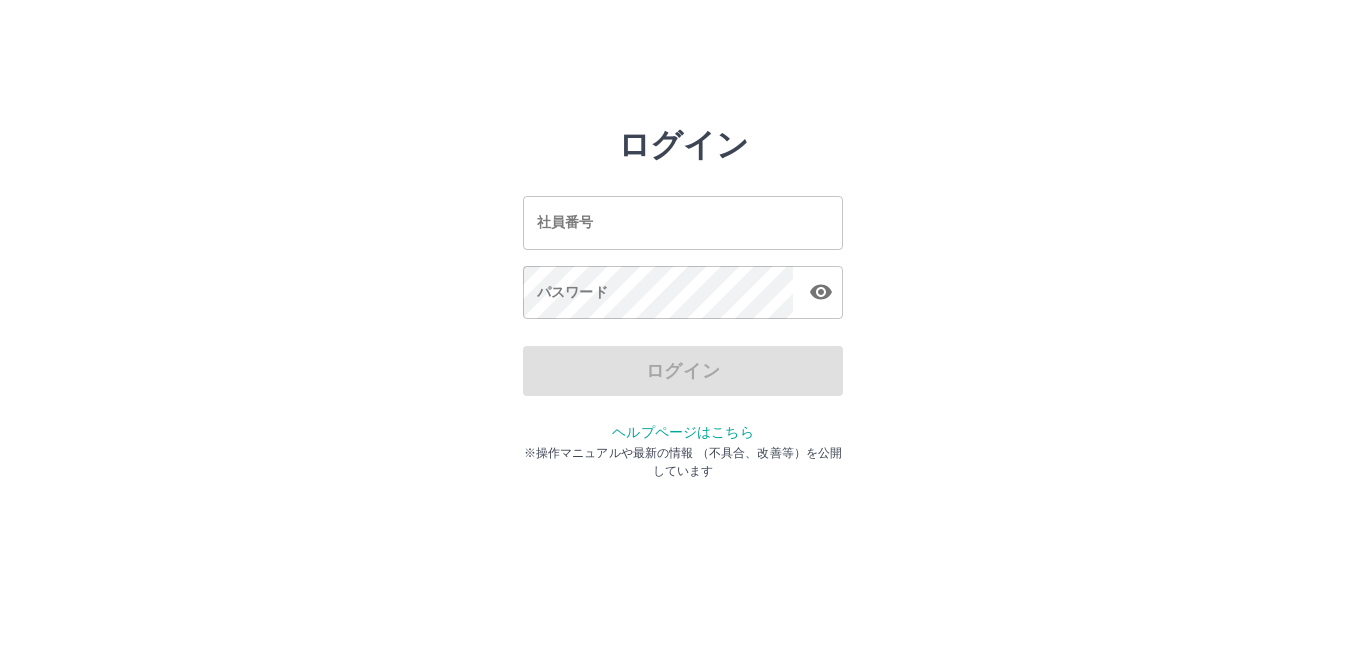 scroll, scrollTop: 0, scrollLeft: 0, axis: both 